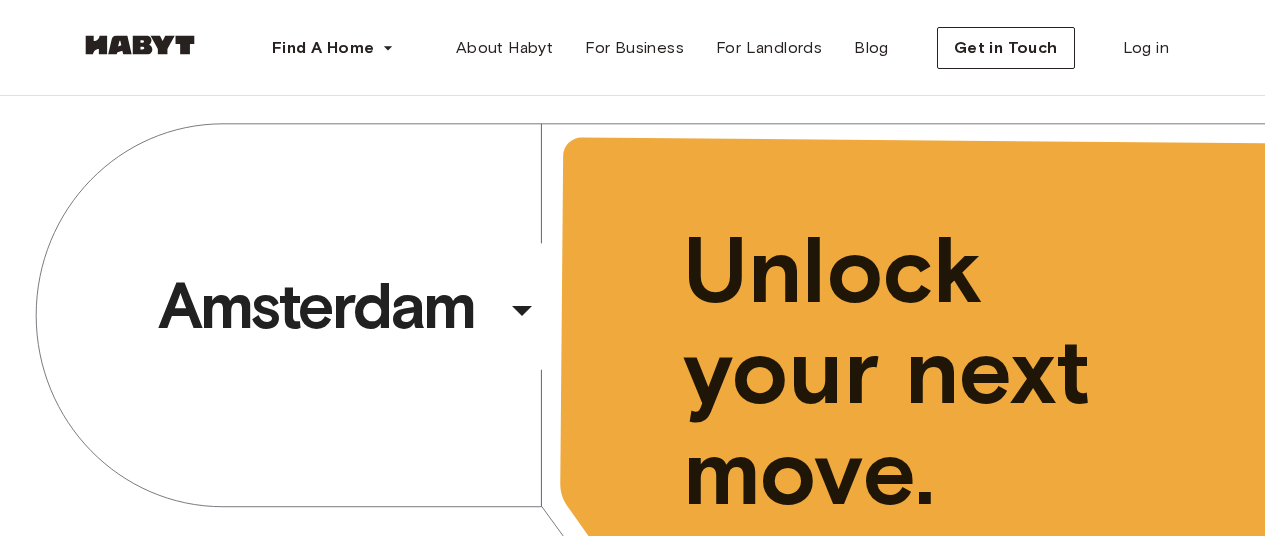 scroll, scrollTop: 0, scrollLeft: 0, axis: both 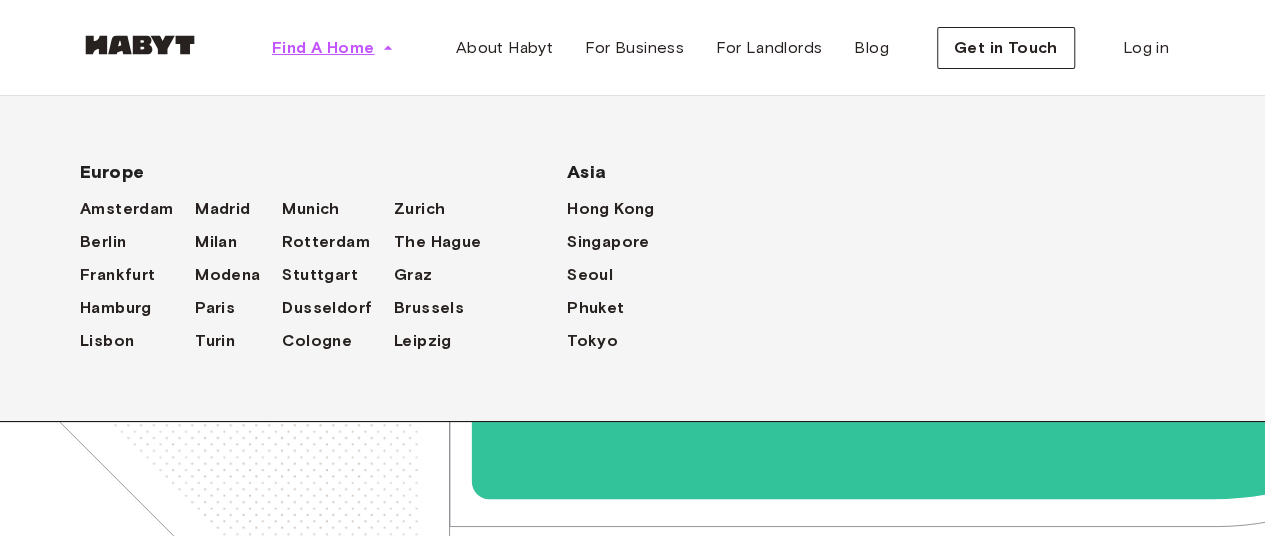 click on "Find A Home" at bounding box center [333, 48] 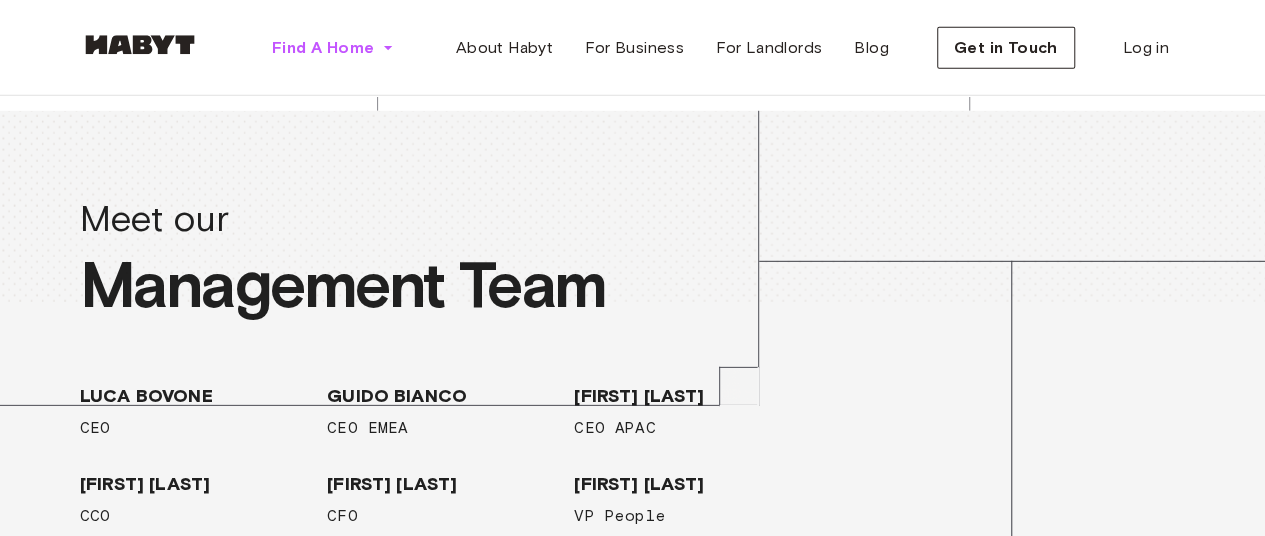 scroll, scrollTop: 3400, scrollLeft: 0, axis: vertical 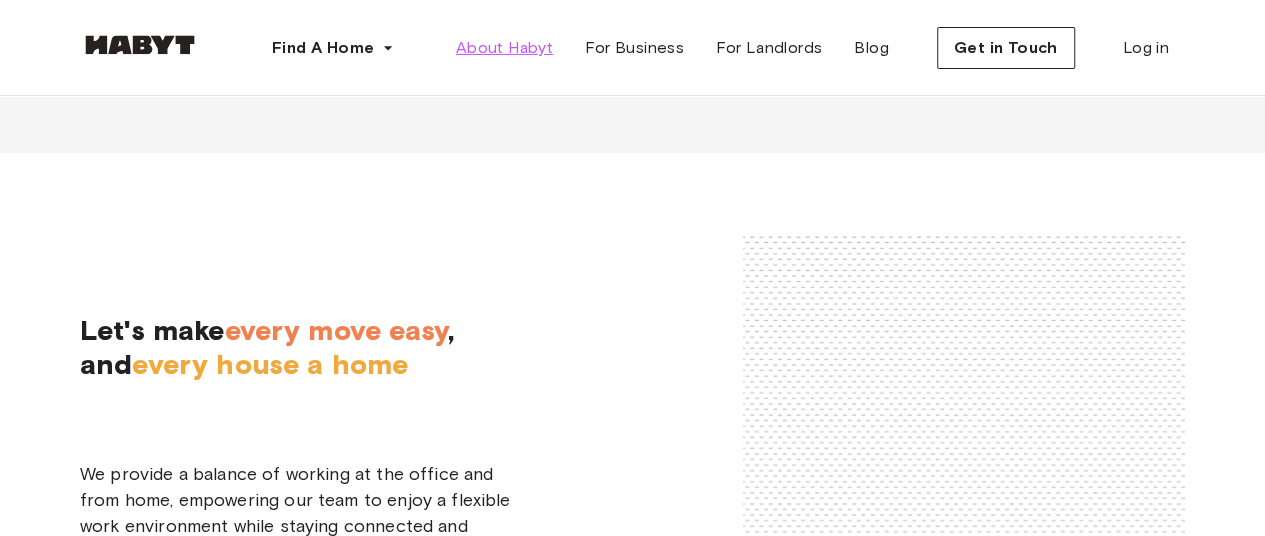 click on "About Habyt" at bounding box center [504, 48] 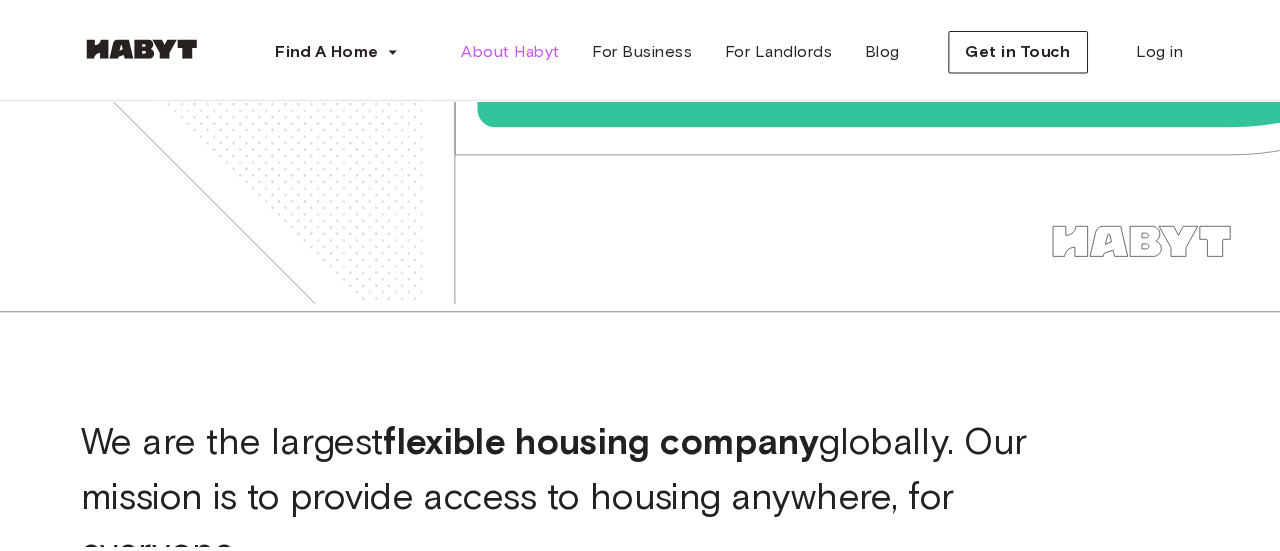 scroll, scrollTop: 0, scrollLeft: 0, axis: both 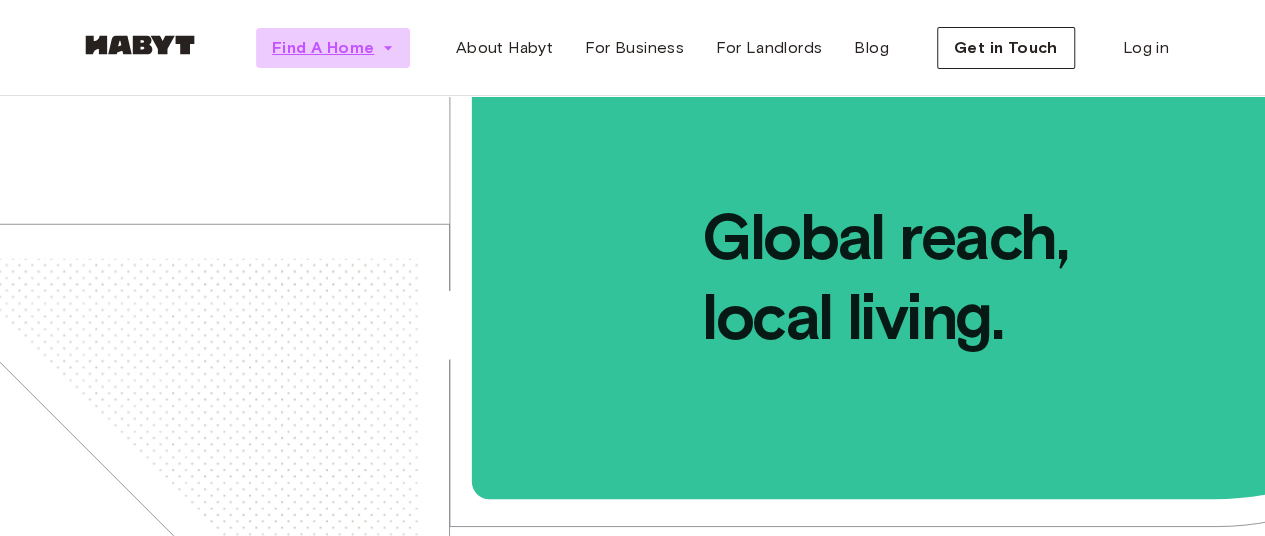 click on "Find A Home" at bounding box center (323, 48) 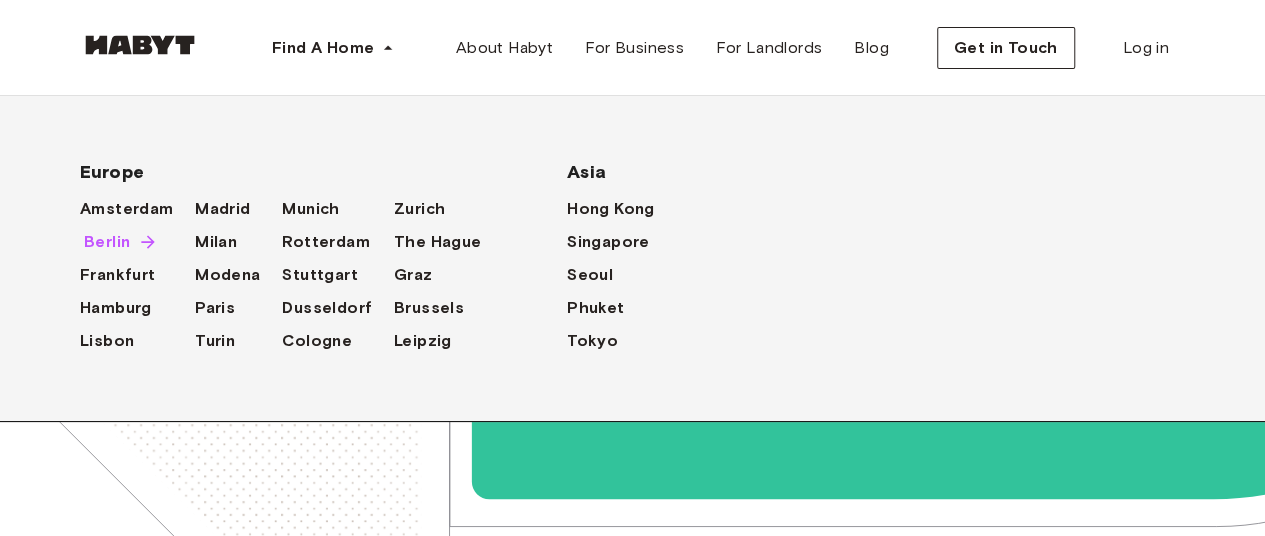 click on "Berlin" at bounding box center (107, 242) 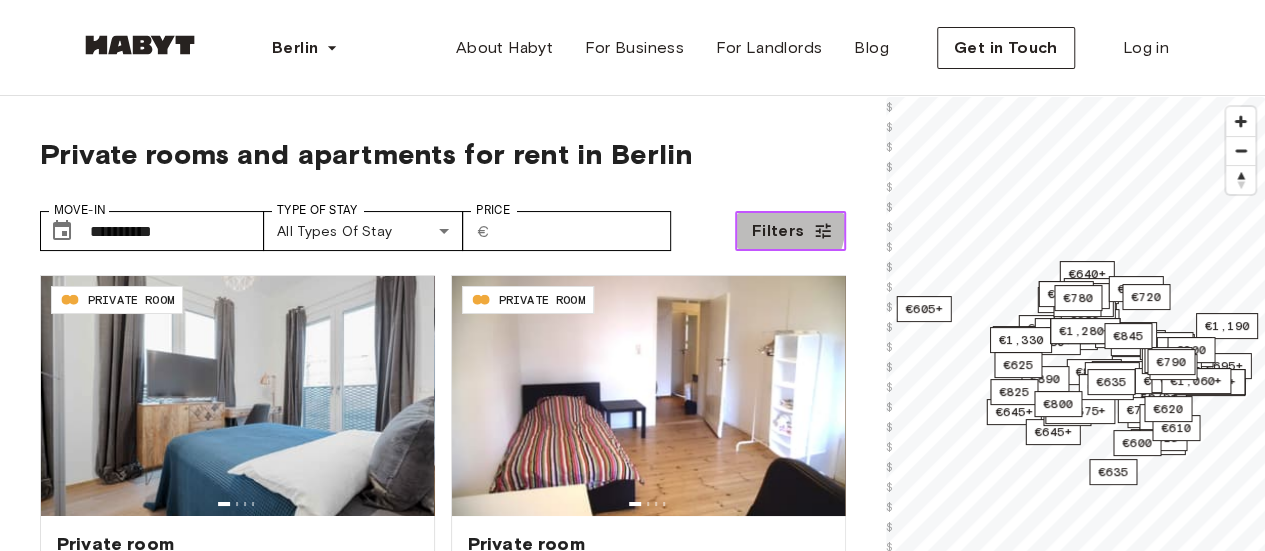 click on "Filters" at bounding box center (778, 231) 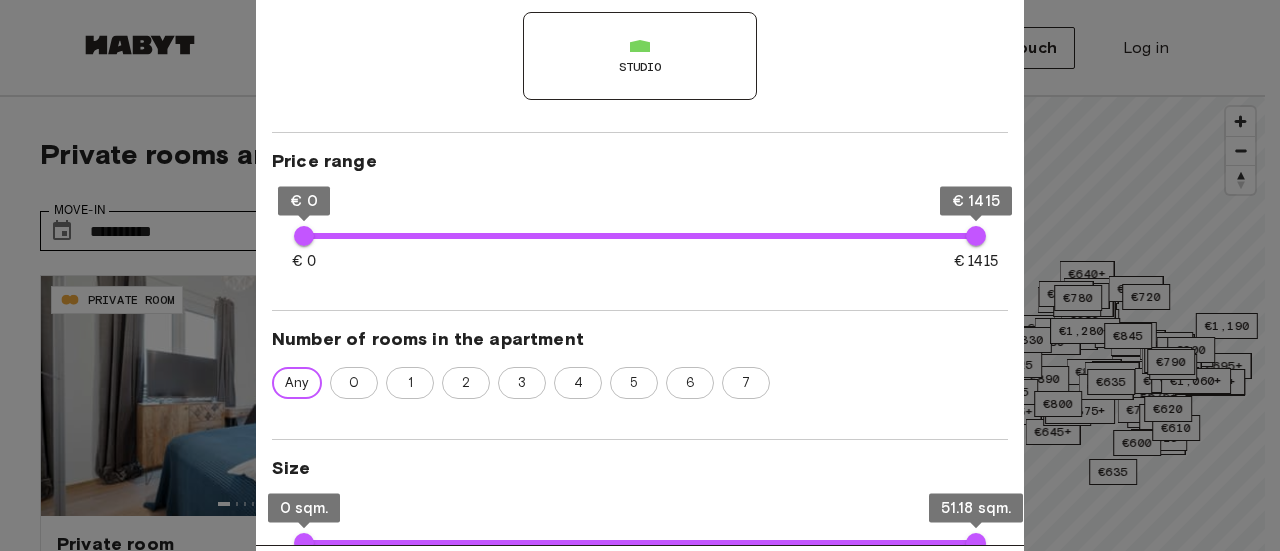 scroll, scrollTop: 254, scrollLeft: 0, axis: vertical 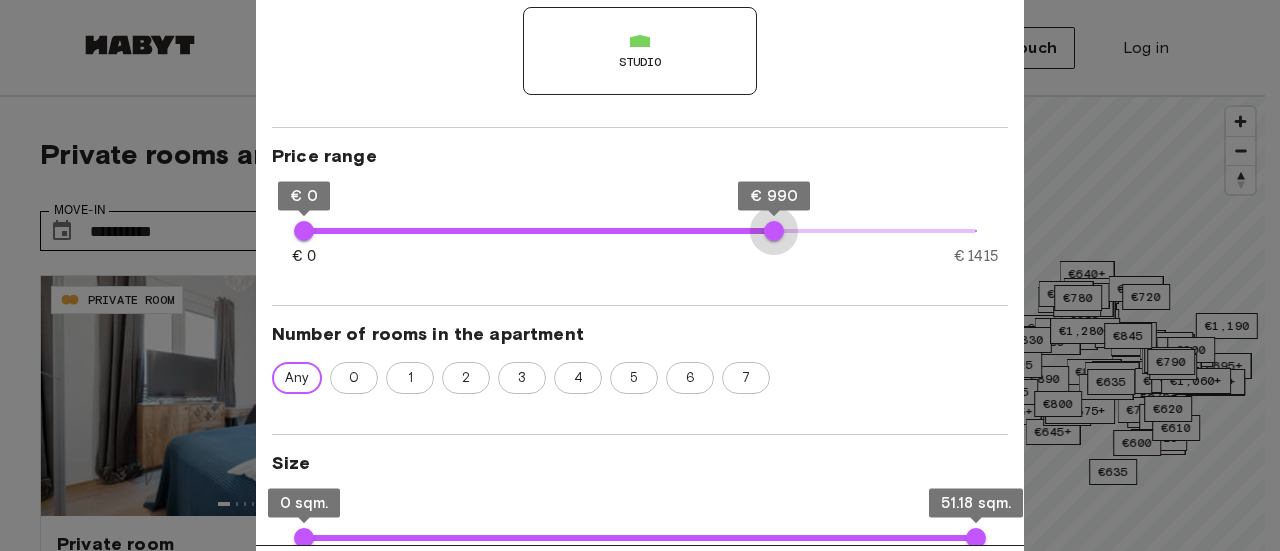 type on "***" 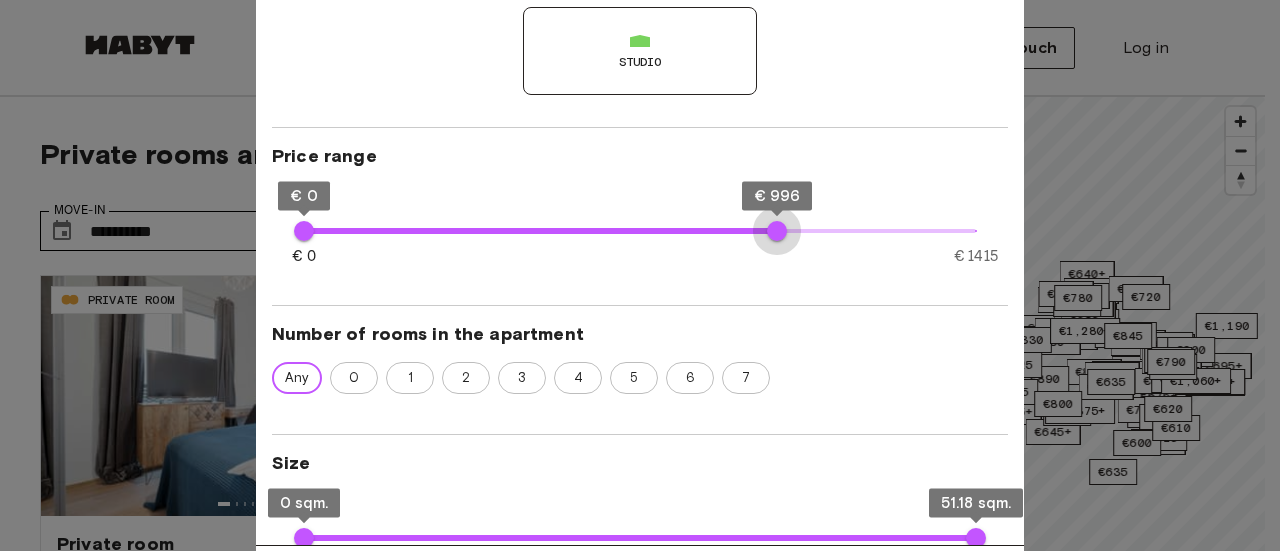 drag, startPoint x: 972, startPoint y: 223, endPoint x: 777, endPoint y: 220, distance: 195.02307 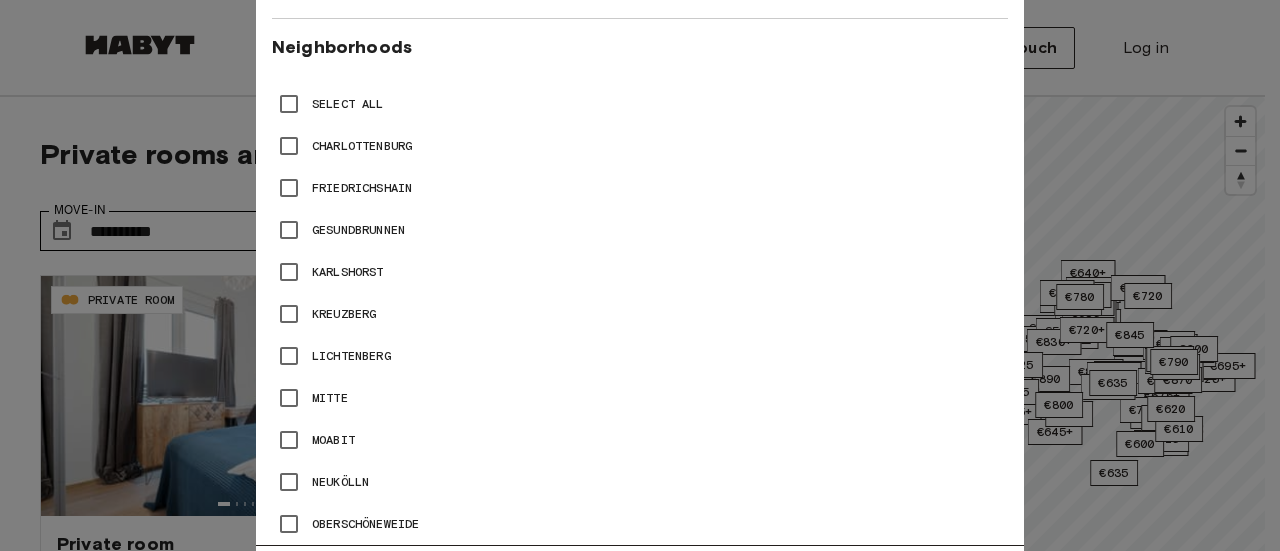 scroll, scrollTop: 849, scrollLeft: 0, axis: vertical 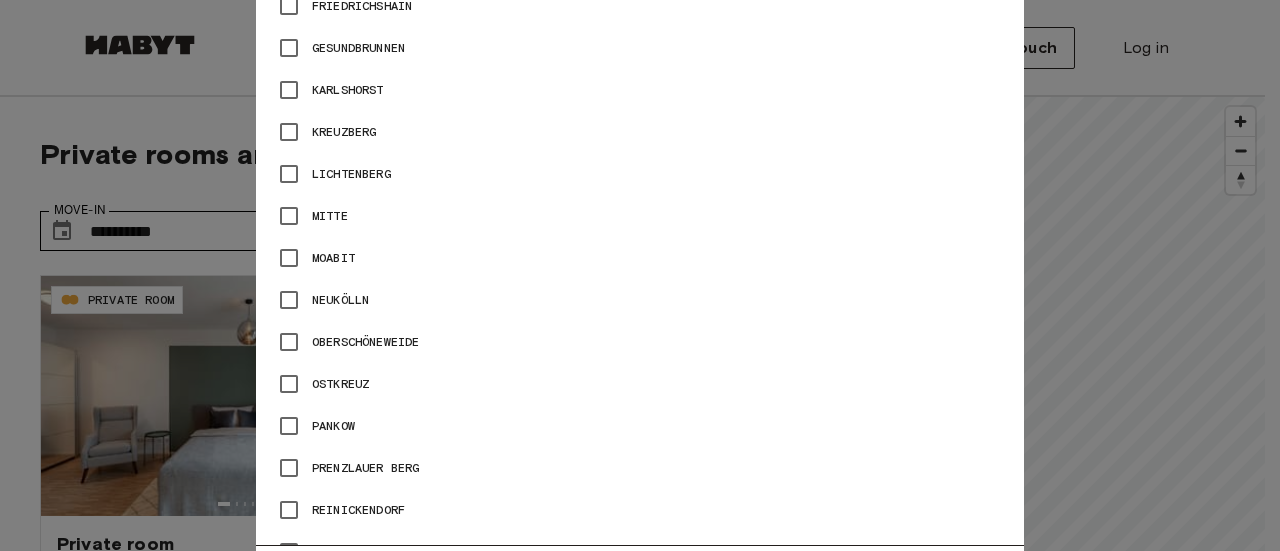 click on "Moabit" at bounding box center [333, 258] 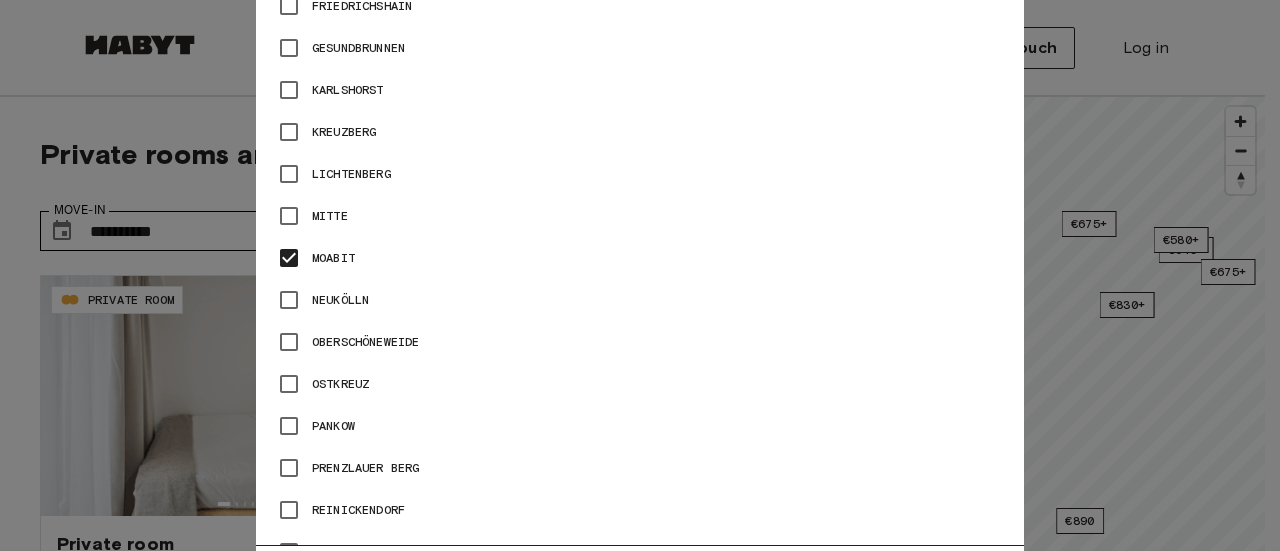 scroll, scrollTop: 1133, scrollLeft: 0, axis: vertical 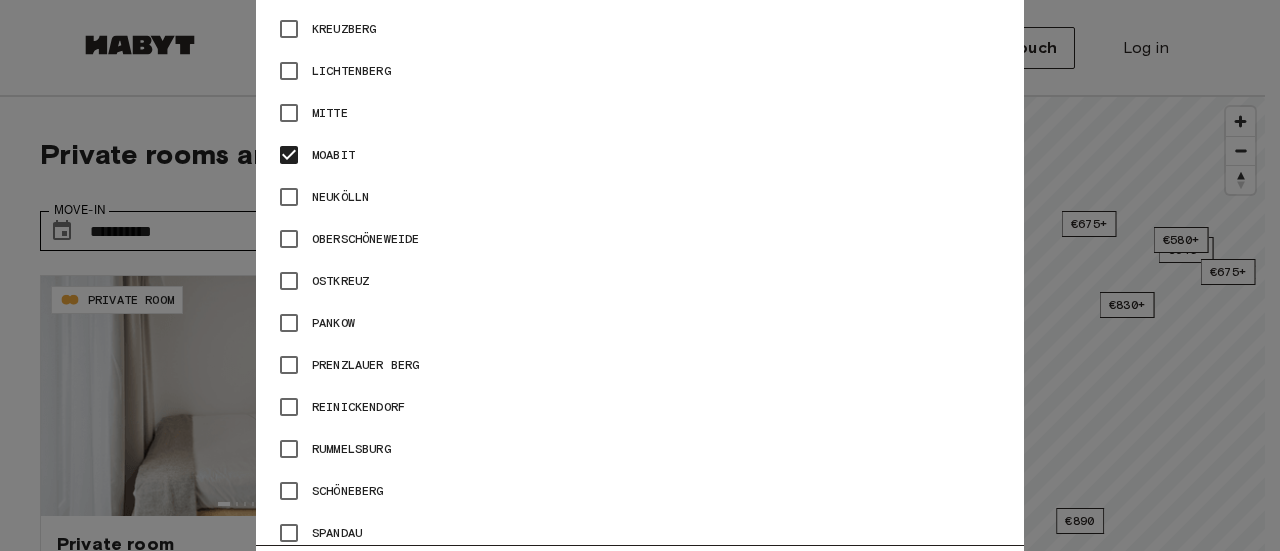 click on "Prenzlauer Berg" at bounding box center [365, 365] 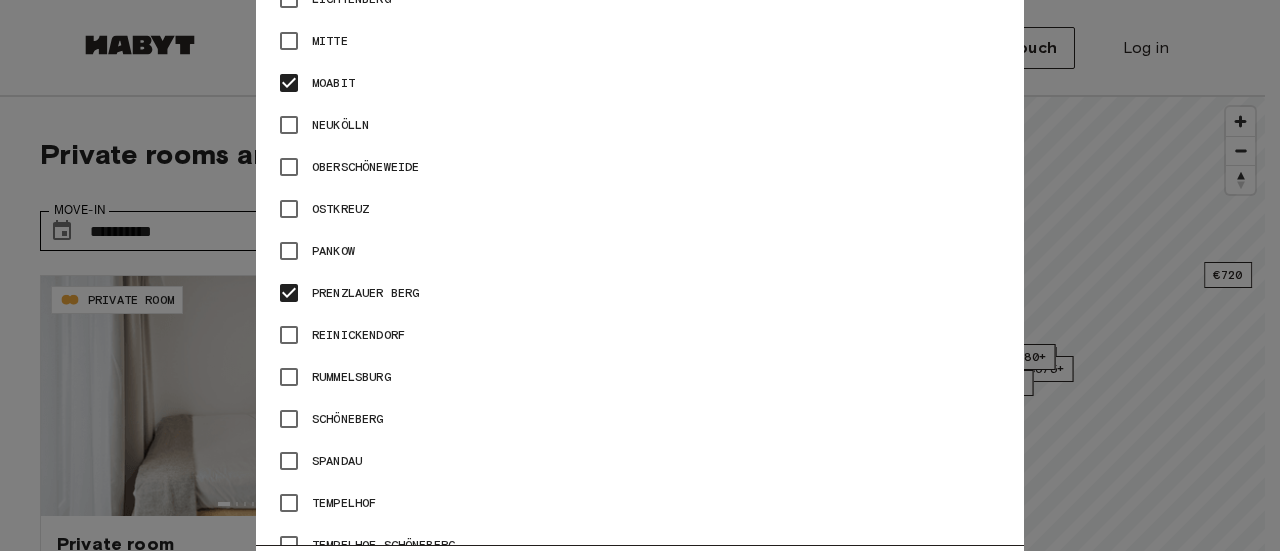 scroll, scrollTop: 1224, scrollLeft: 0, axis: vertical 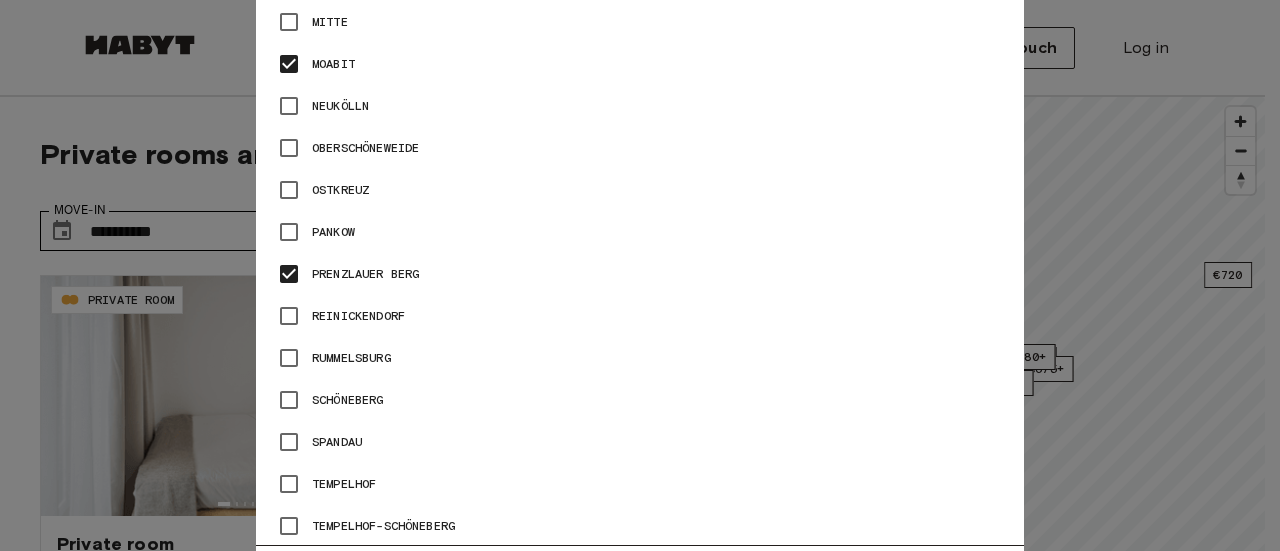 click on "Schöneberg" at bounding box center (348, 400) 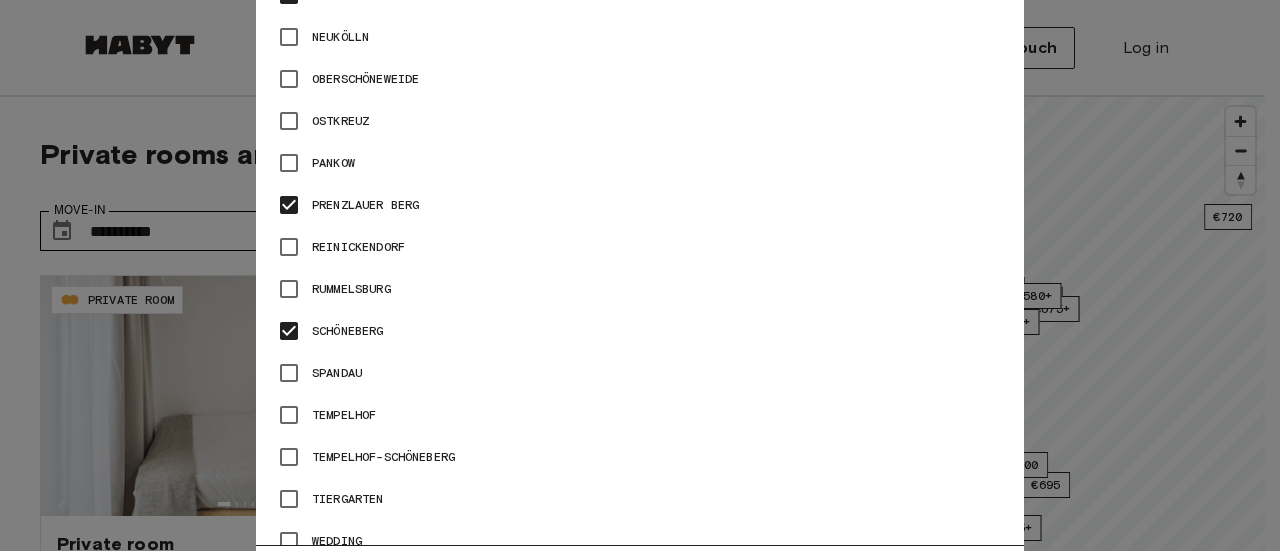 type on "**" 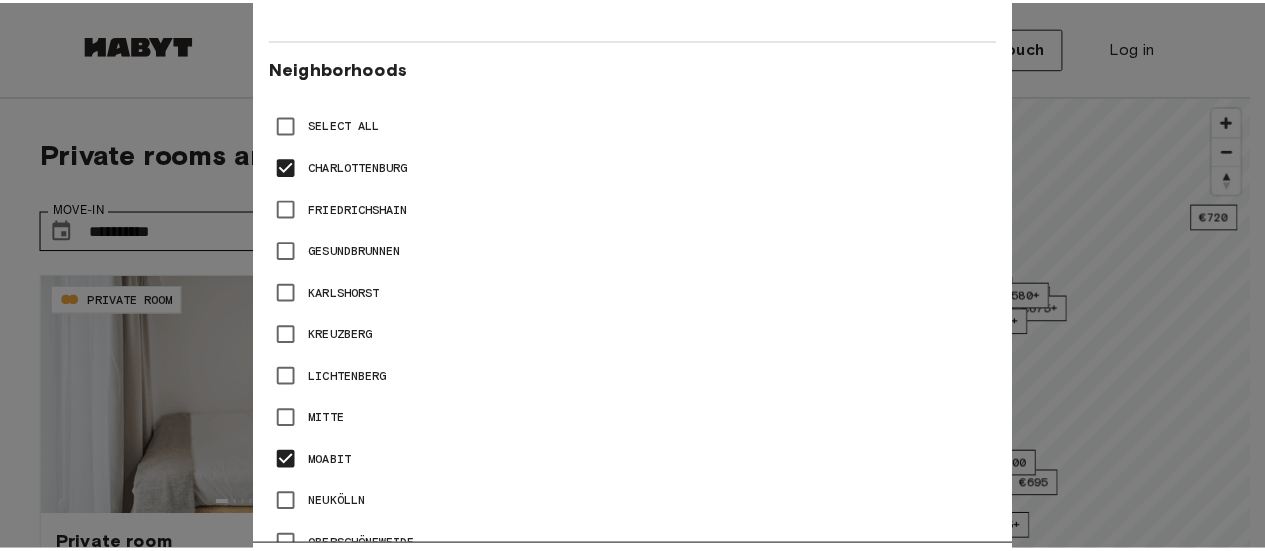 scroll, scrollTop: 1389, scrollLeft: 0, axis: vertical 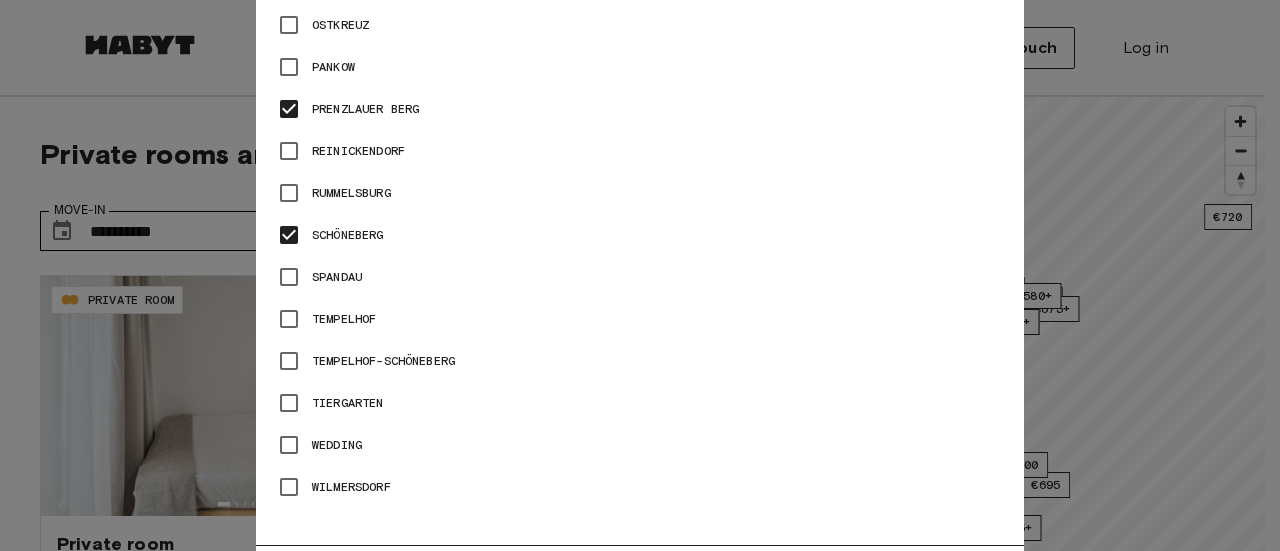 click at bounding box center [640, 275] 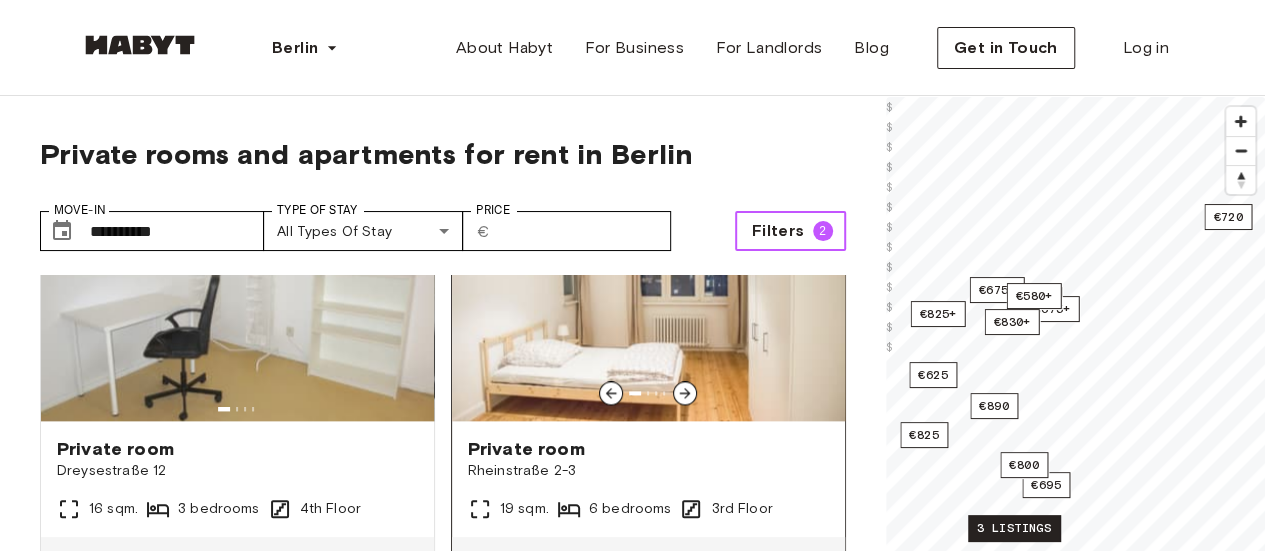 scroll, scrollTop: 1444, scrollLeft: 0, axis: vertical 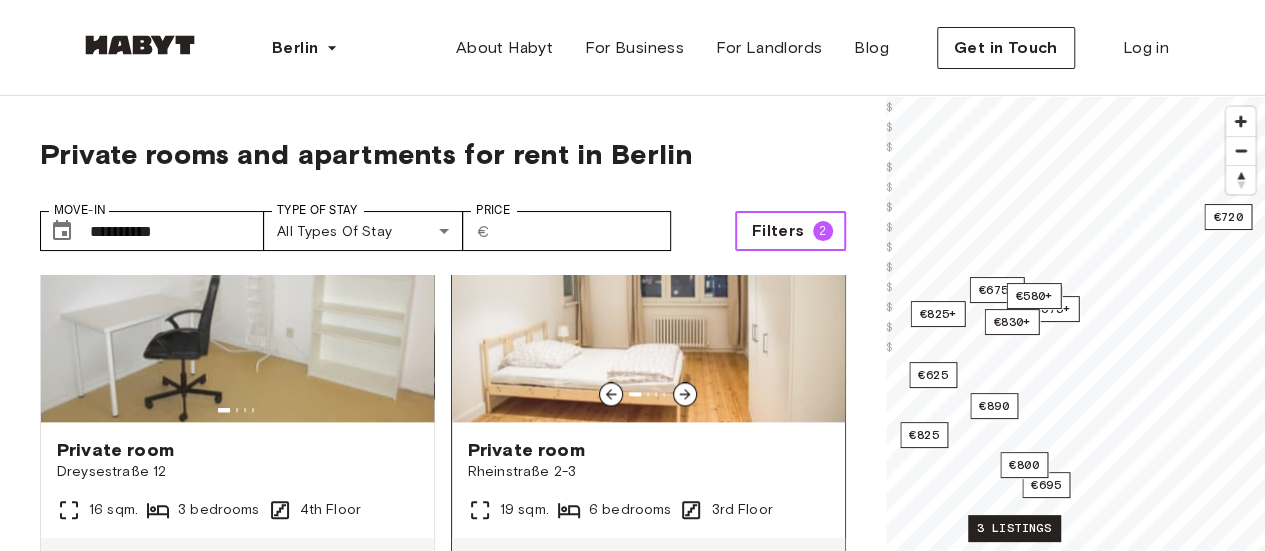 click at bounding box center (648, 302) 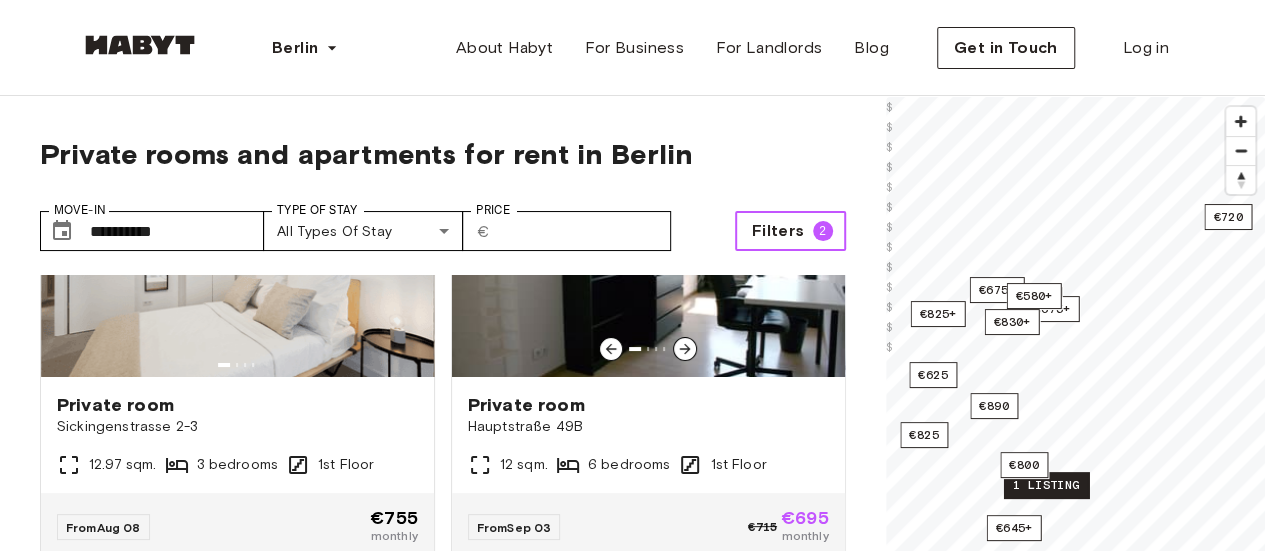 scroll, scrollTop: 3740, scrollLeft: 0, axis: vertical 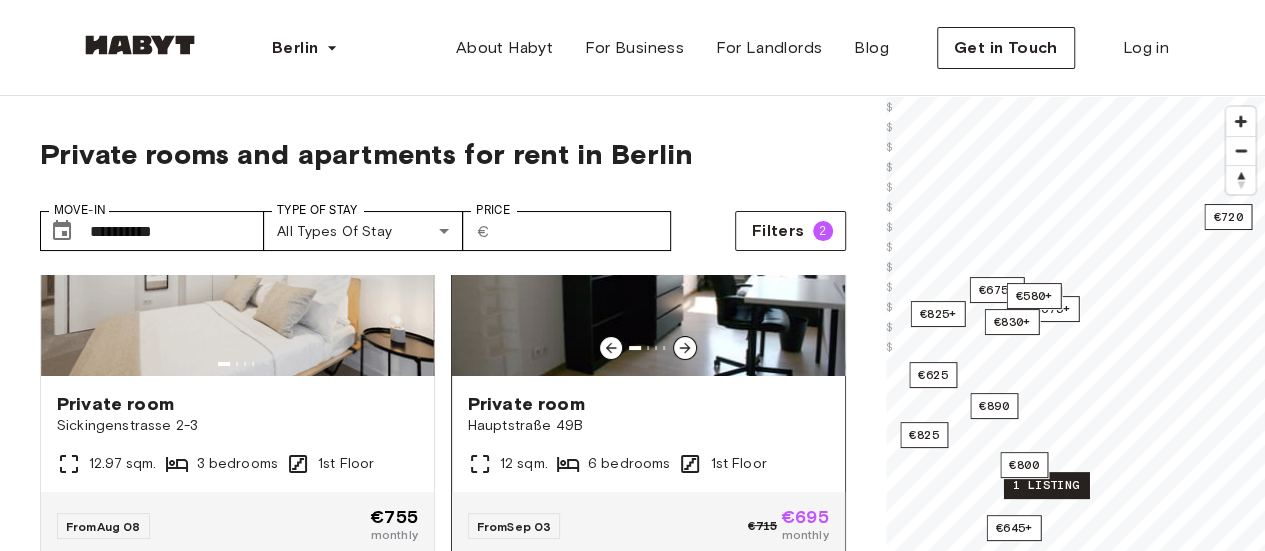 click on "Hauptstraße 49B" at bounding box center [648, 426] 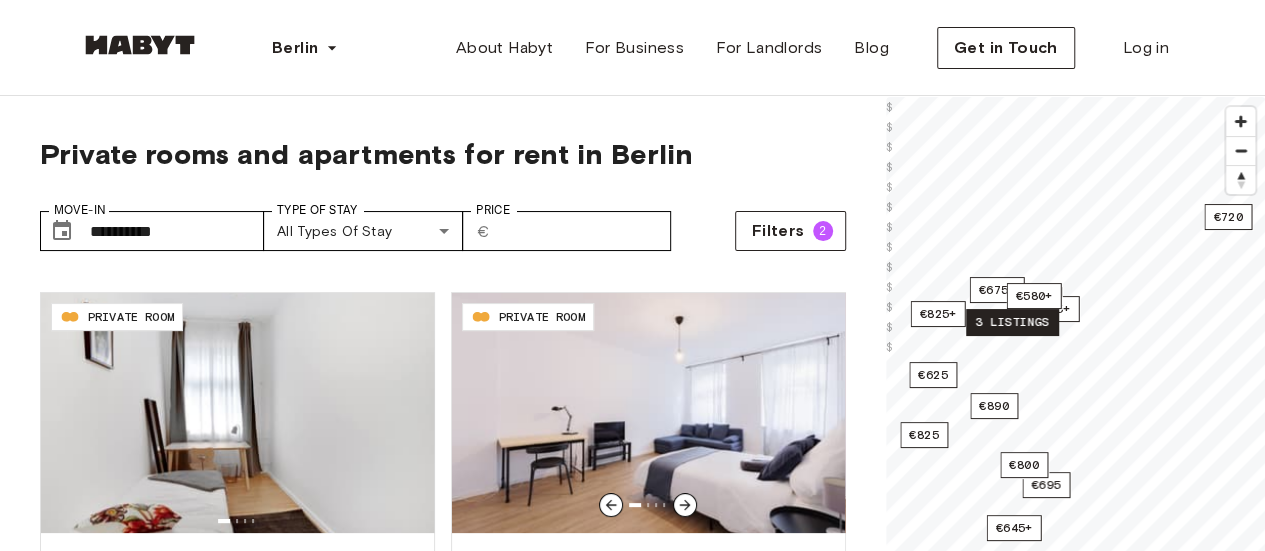scroll, scrollTop: 4046, scrollLeft: 0, axis: vertical 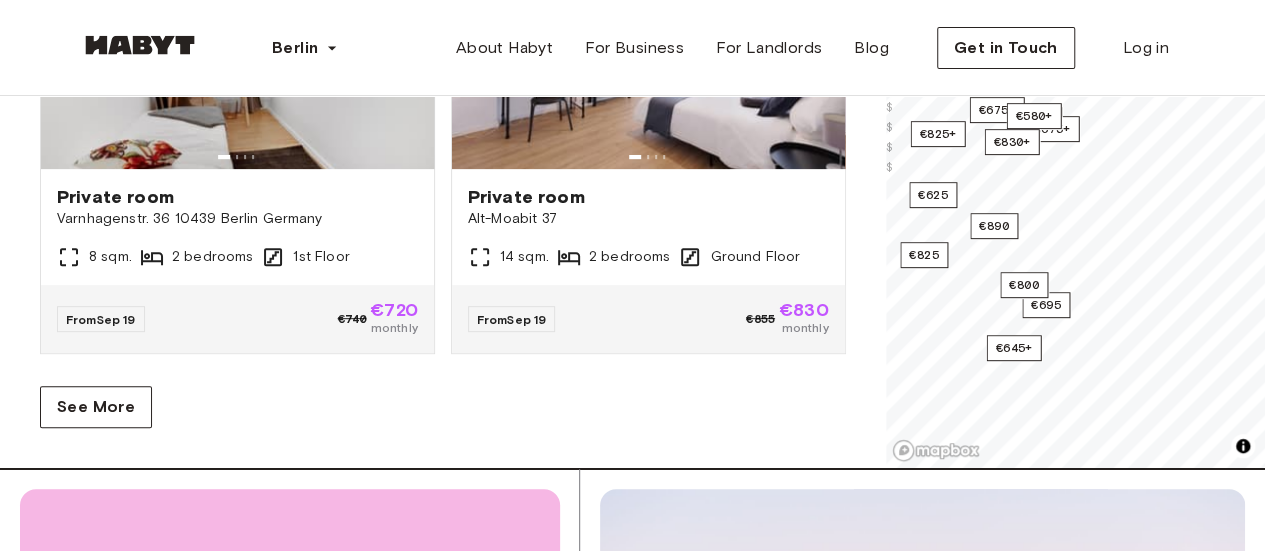 click on "Private rooms and apartments for rent in [CITY] Move-In ​ [MASKED-DATE] Move-In Type of Stay All types of stay Type of Stay Price ​ € *** Price Filters [NUMBER] [ID-NUMBER] PRIVATE ROOM Private room Sickingenstrasse [NUMBER]-[NUMBER] [NUMBER]. [NUMBER] bedrooms [NUMBER]th Floor From Aug [NUMBER] €[NUMBER] €[NUMBER] monthly [ID-NUMBER] PRIVATE ROOM Private room Stromstraße [NUMBER] [NUMBER]. [NUMBER] bedrooms [NUMBER]st Floor From Aug [NUMBER] €[NUMBER] €[NUMBER] monthly [ID-NUMBER] PRIVATE ROOM Private room Stromstraße [NUMBER] [NUMBER]. [NUMBER] bedrooms [NUMBER]nd Floor From Aug [NUMBER] €[NUMBER] €[NUMBER] monthly [ID-NUMBER] PRIVATE ROOM Private room Stromstraße [NUMBER] [NUMBER]. [NUMBER] bedrooms [NUMBER]rd Floor From Aug [NUMBER] €[NUMBER] €[NUMBER] monthly [ID-NUMBER] PRIVATE ROOM Private room Stromstraße [NUMBER] [NUMBER]. [NUMBER] bedrooms [NUMBER]rd Floor From Aug [NUMBER] €[NUMBER] €[NUMBER] monthly [ID-NUMBER] PRIVATE ROOM Private room Tauroggener Straße [NUMBER]b [NUMBER] sqm. [NUMBER] bedrooms [NUMBER]rd Floor From Aug [NUMBER] €[NUMBER] €[NUMBER] monthly [ID-NUMBER] PRIVATE ROOM Private room Dreysestraße [NUMBER] [NUMBER] sqm. [NUMBER] bedrooms [NUMBER]th Floor From Aug [NUMBER] €[NUMBER] €[NUMBER] monthly" at bounding box center (443, 103) 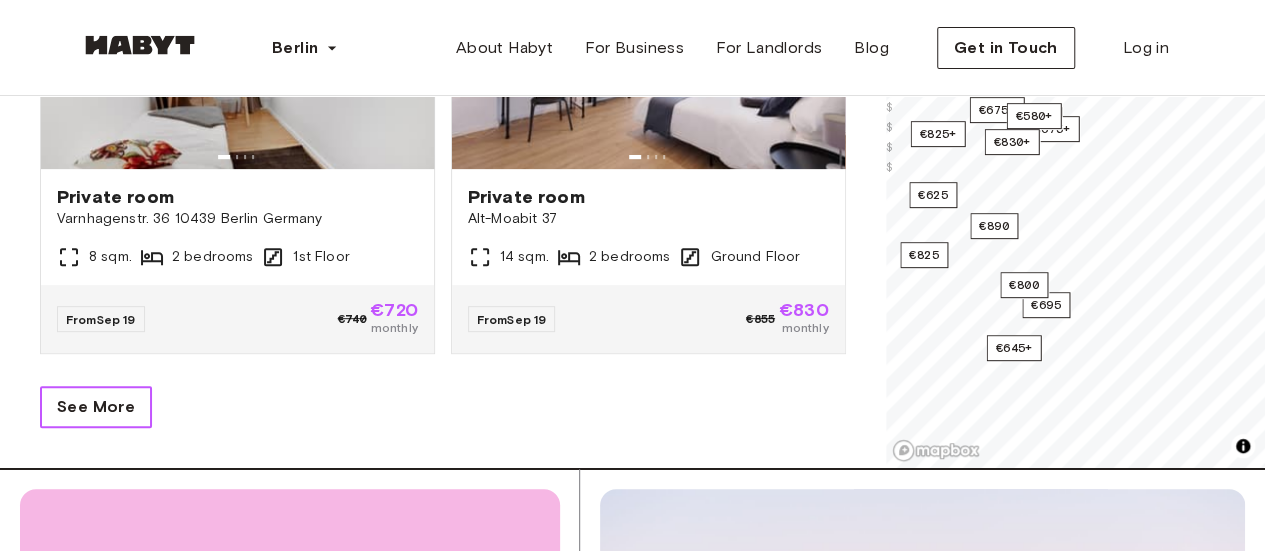 click on "See More" at bounding box center (96, 407) 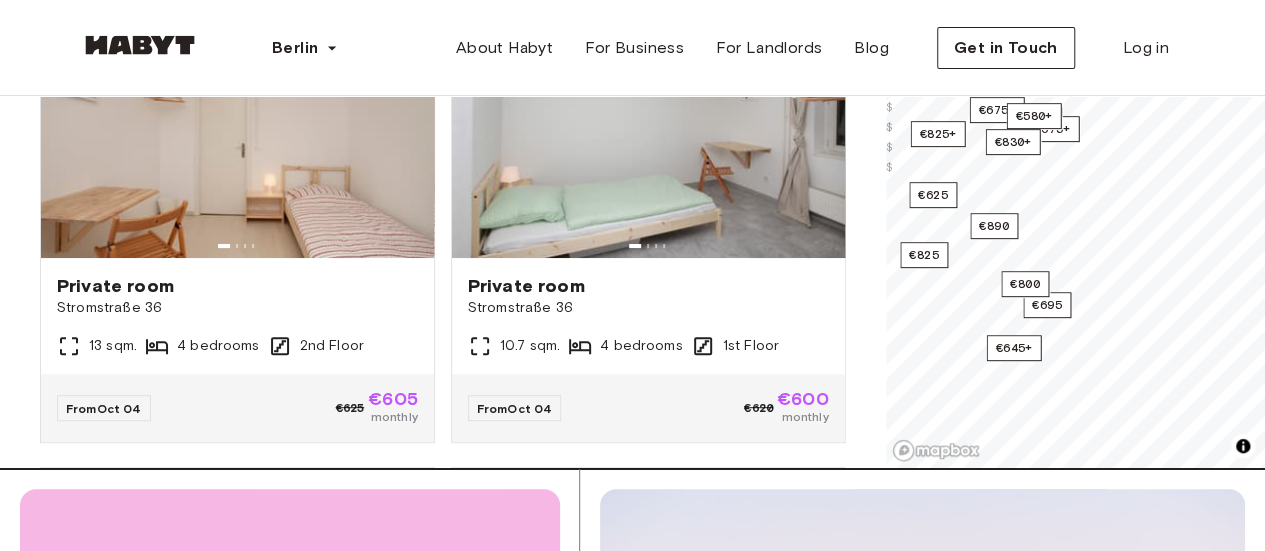 scroll, scrollTop: 7550, scrollLeft: 0, axis: vertical 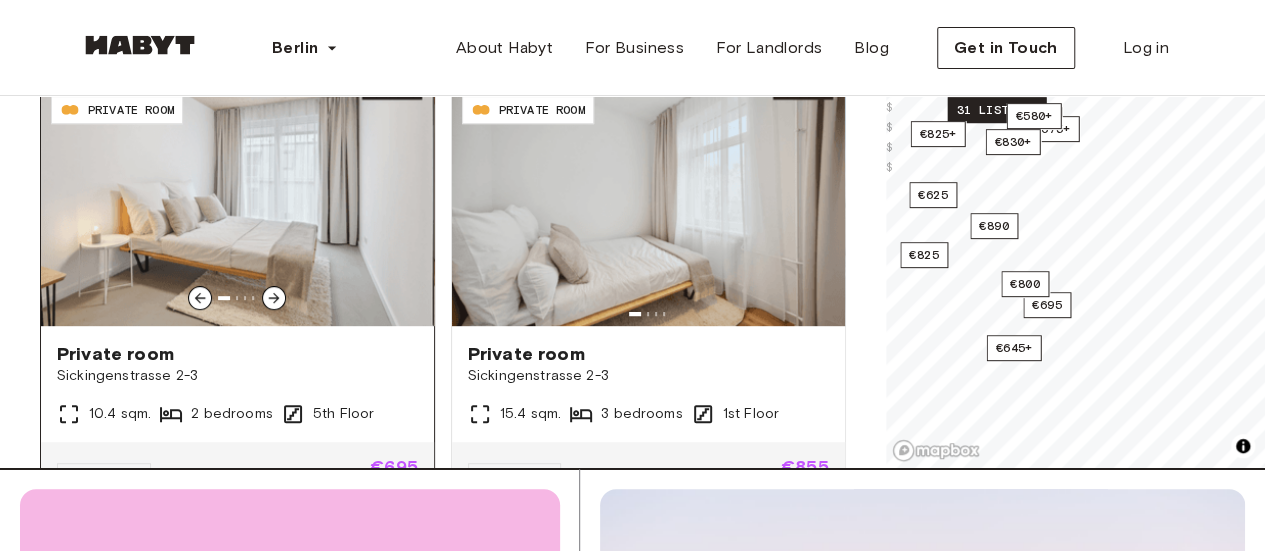 click 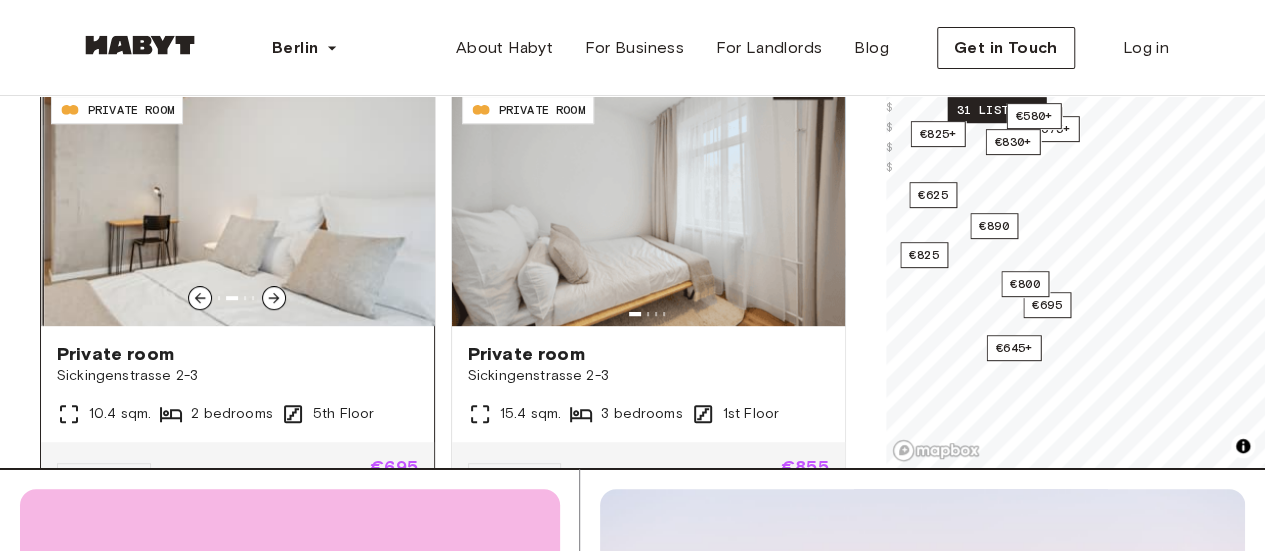 click 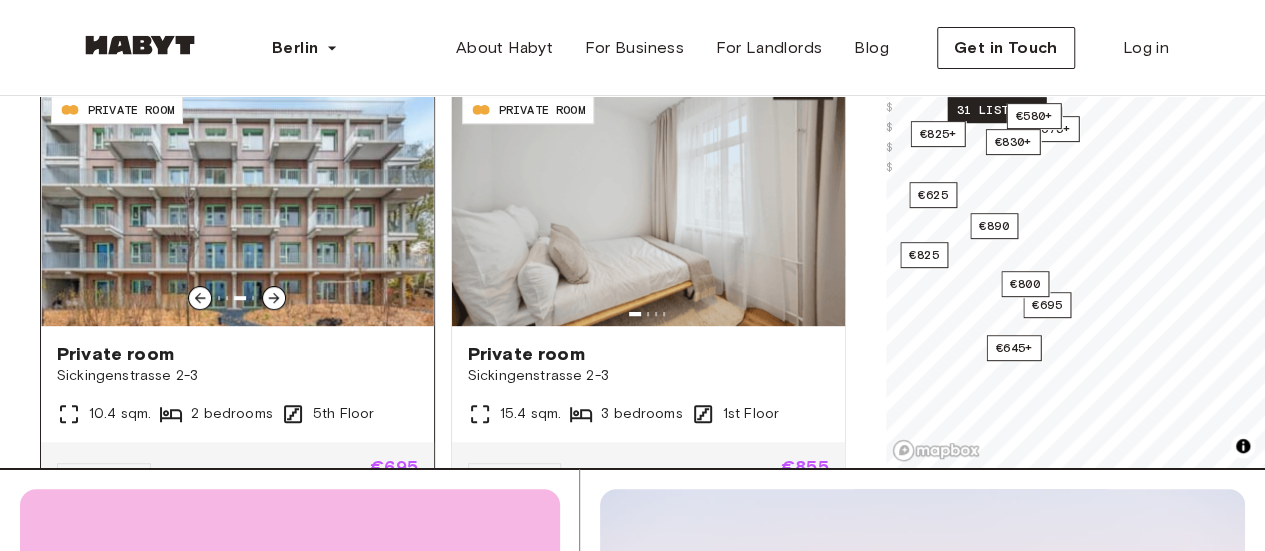 click 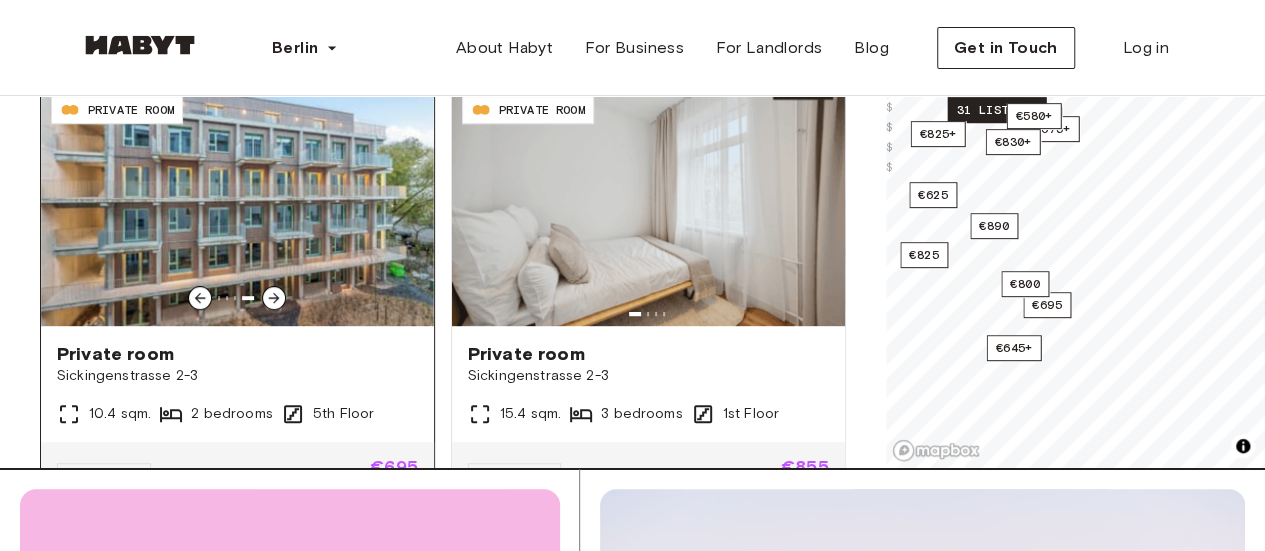 click 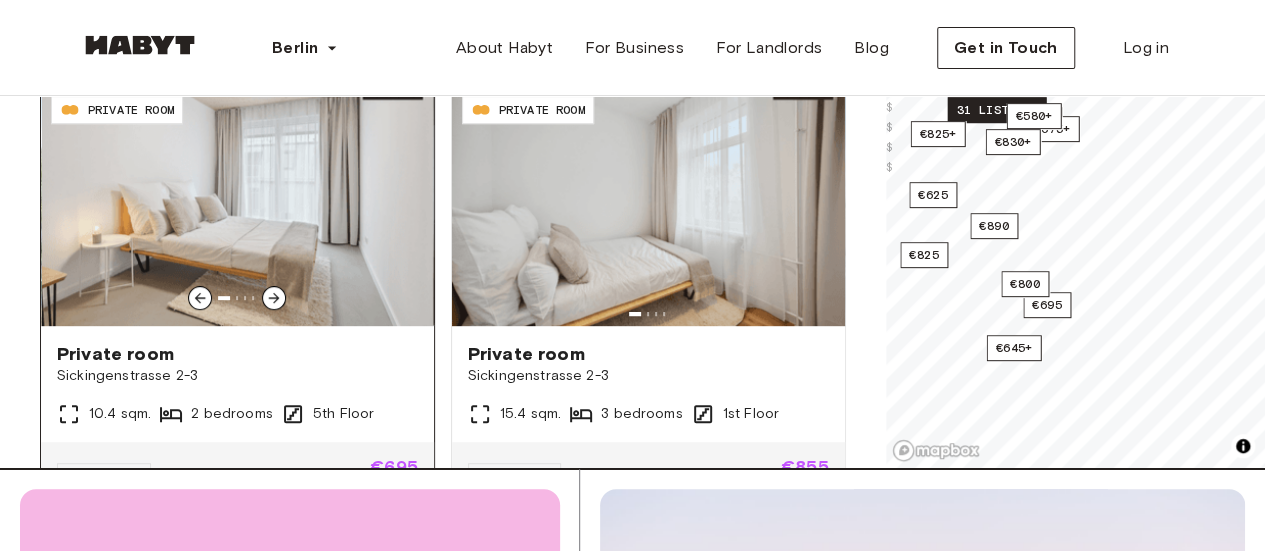 click 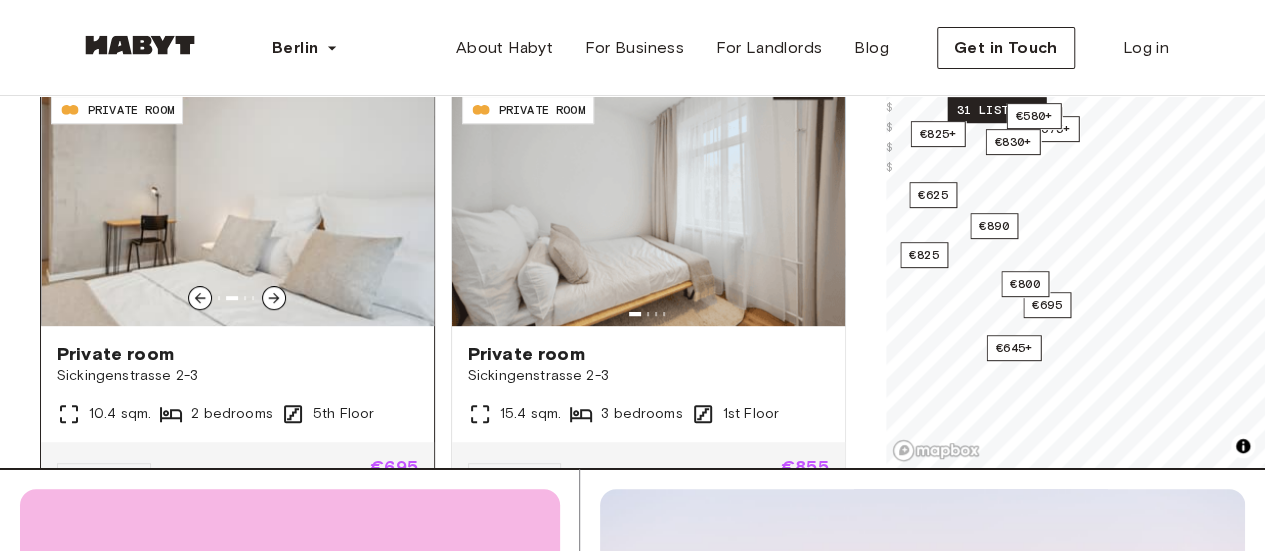 click 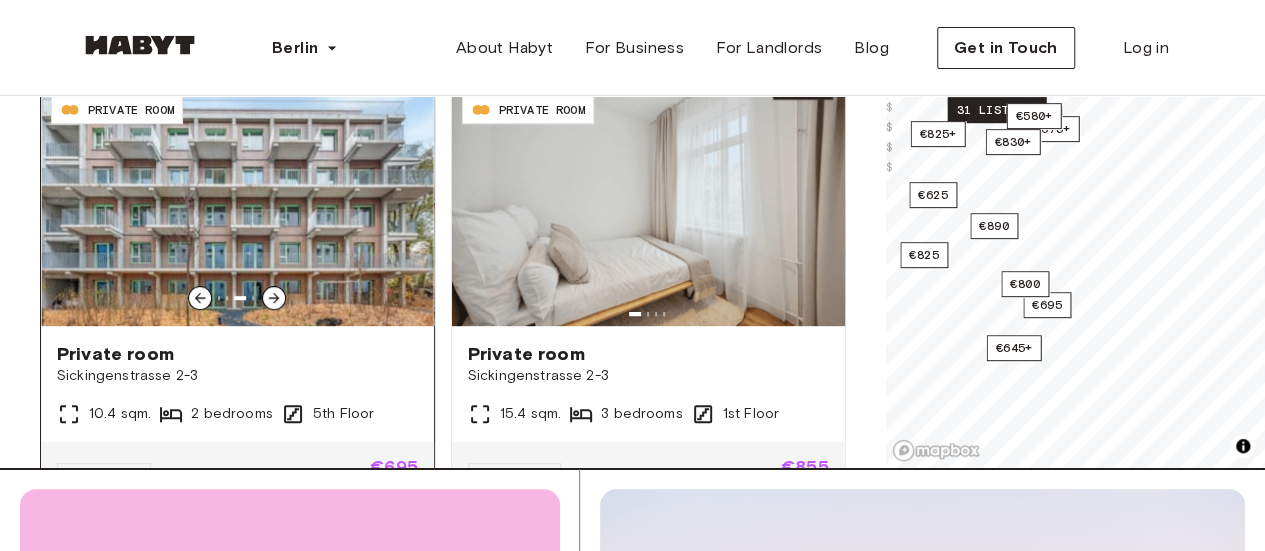 click at bounding box center [237, 206] 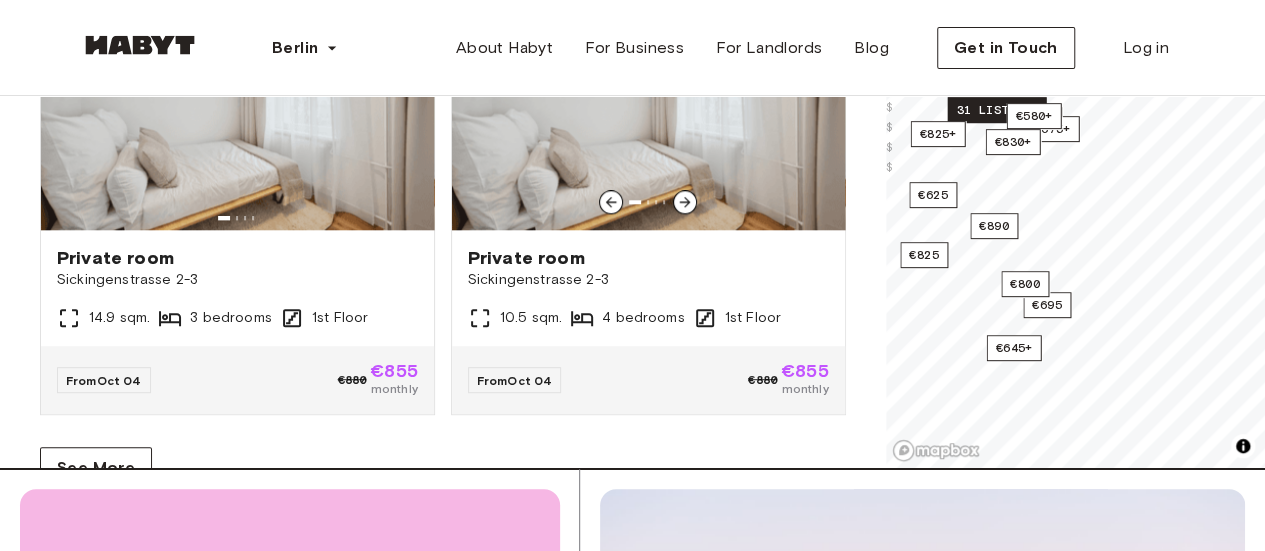 scroll, scrollTop: 8540, scrollLeft: 0, axis: vertical 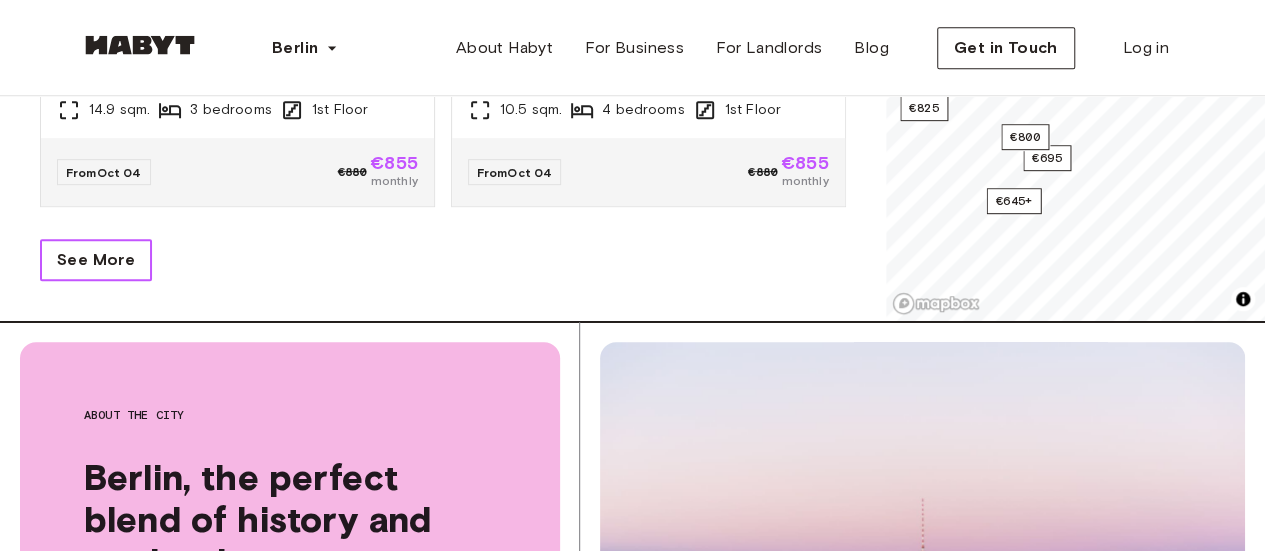 click on "See More" at bounding box center [96, 260] 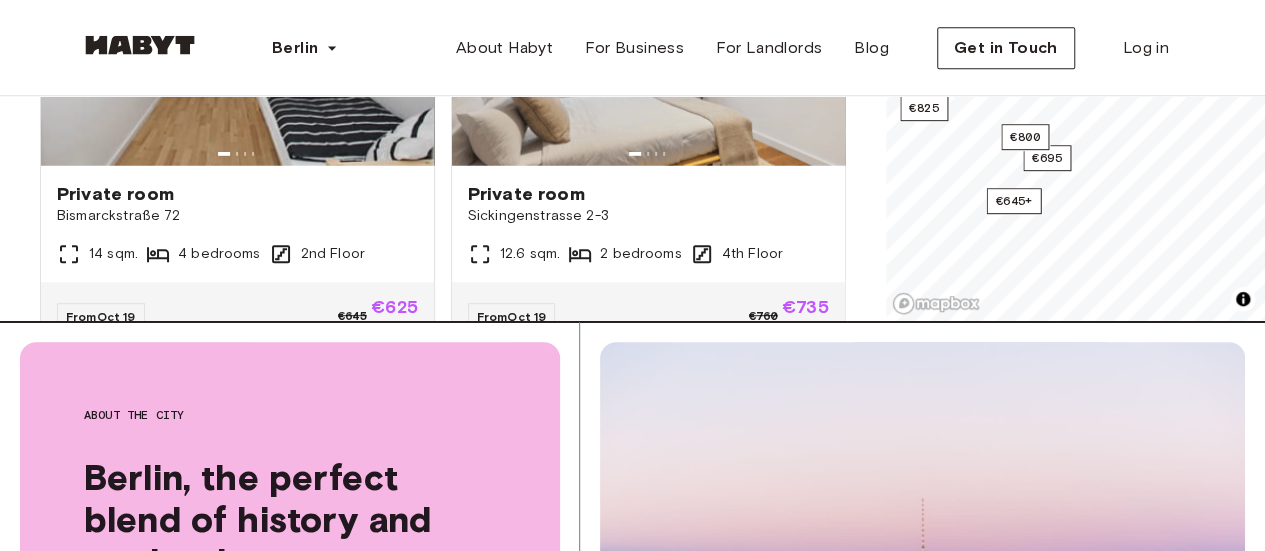 scroll, scrollTop: 10196, scrollLeft: 0, axis: vertical 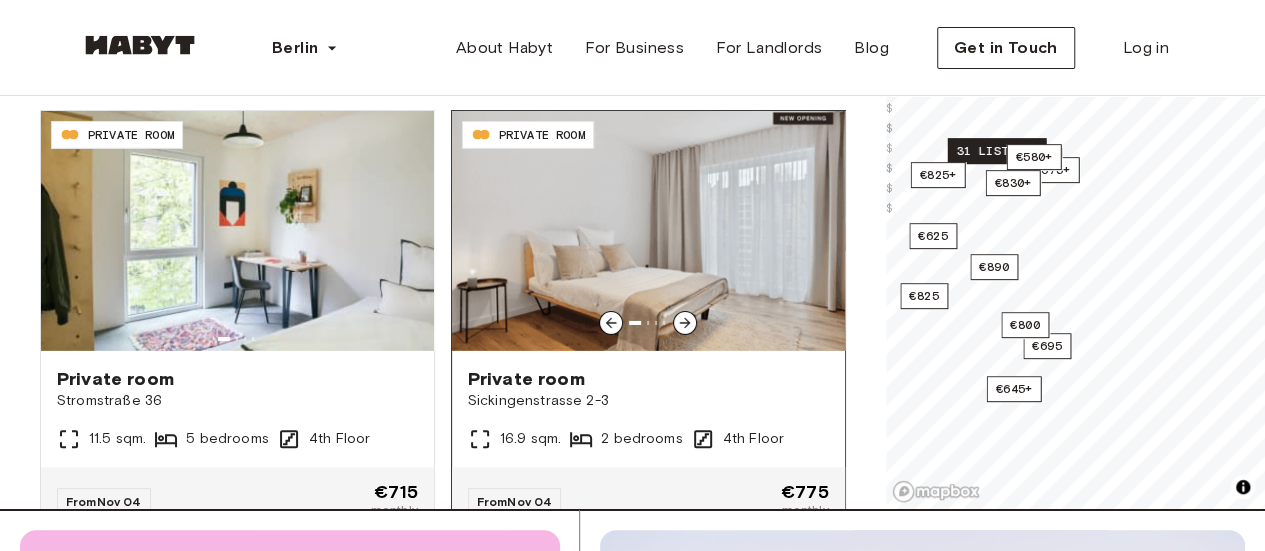 click 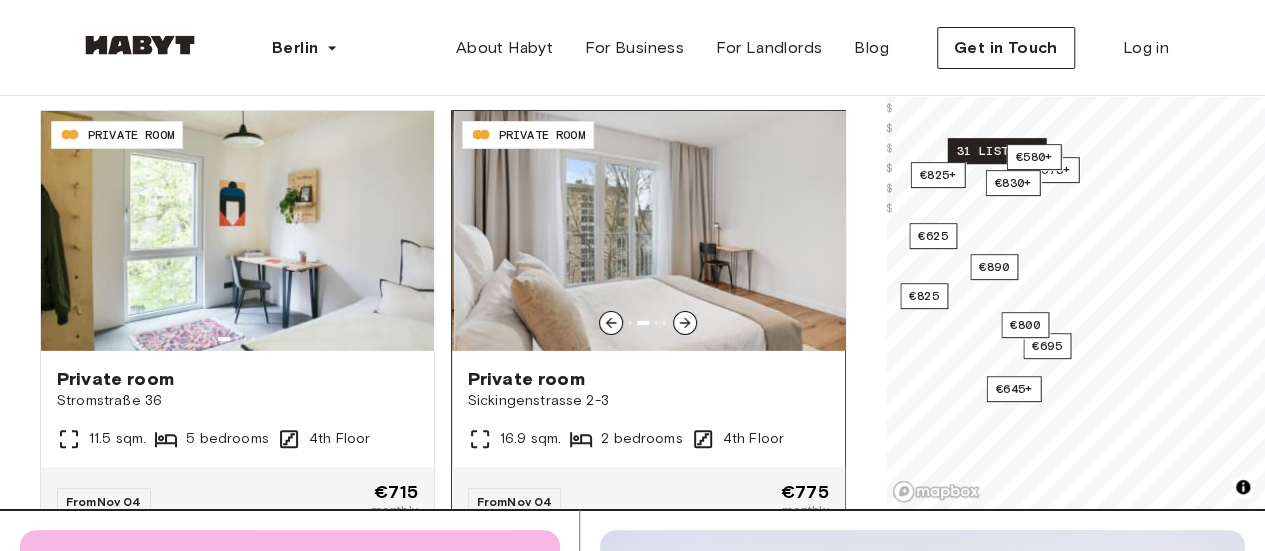click 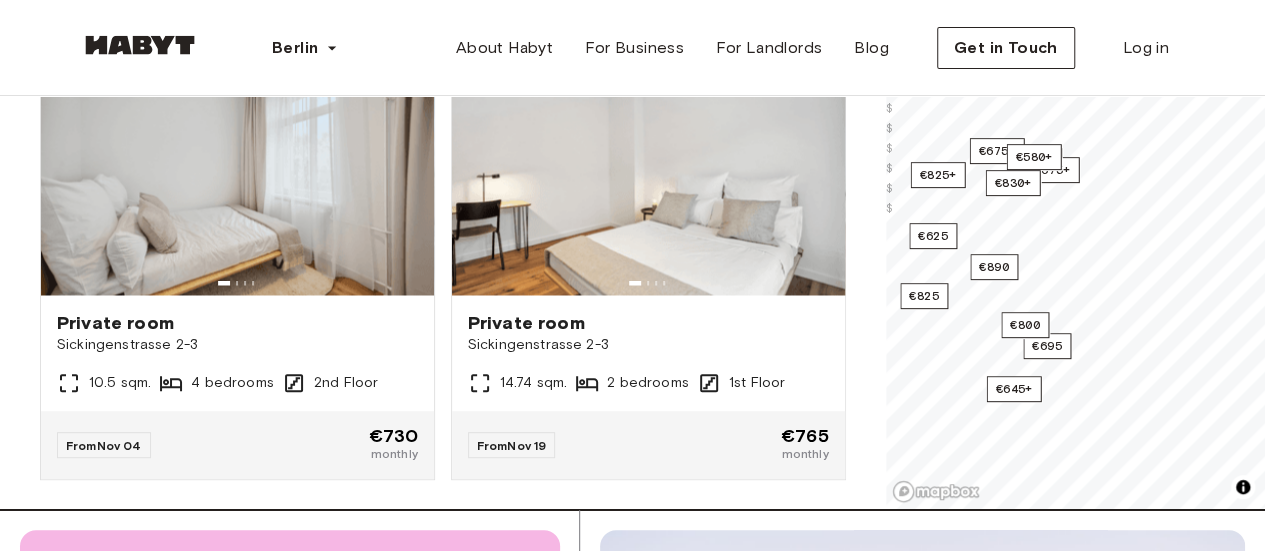 scroll, scrollTop: 13033, scrollLeft: 0, axis: vertical 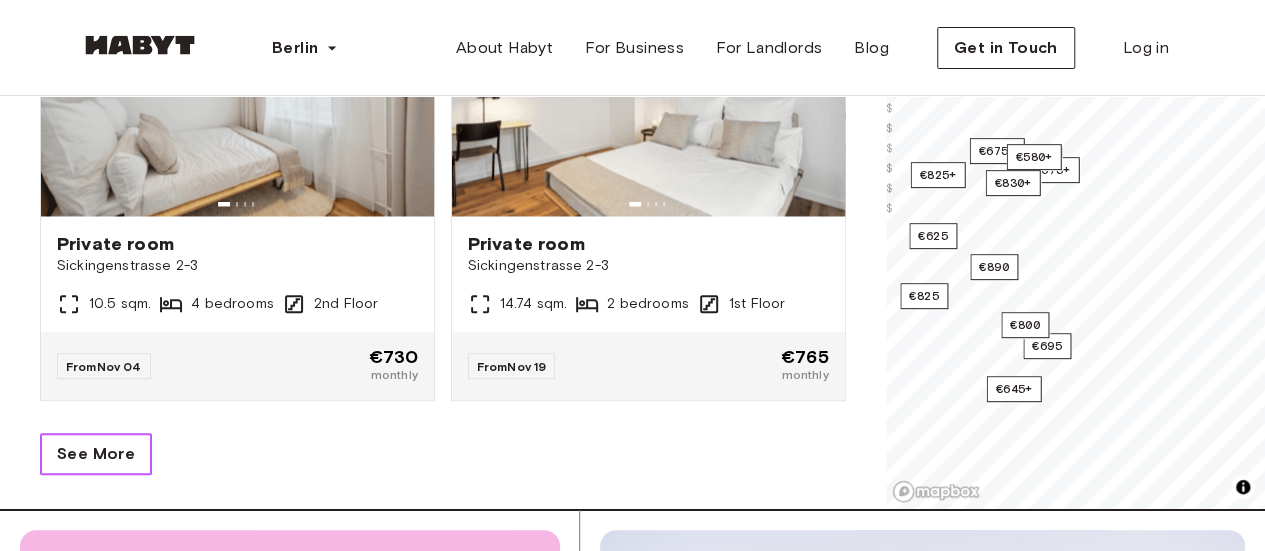 click on "See More" at bounding box center (96, 454) 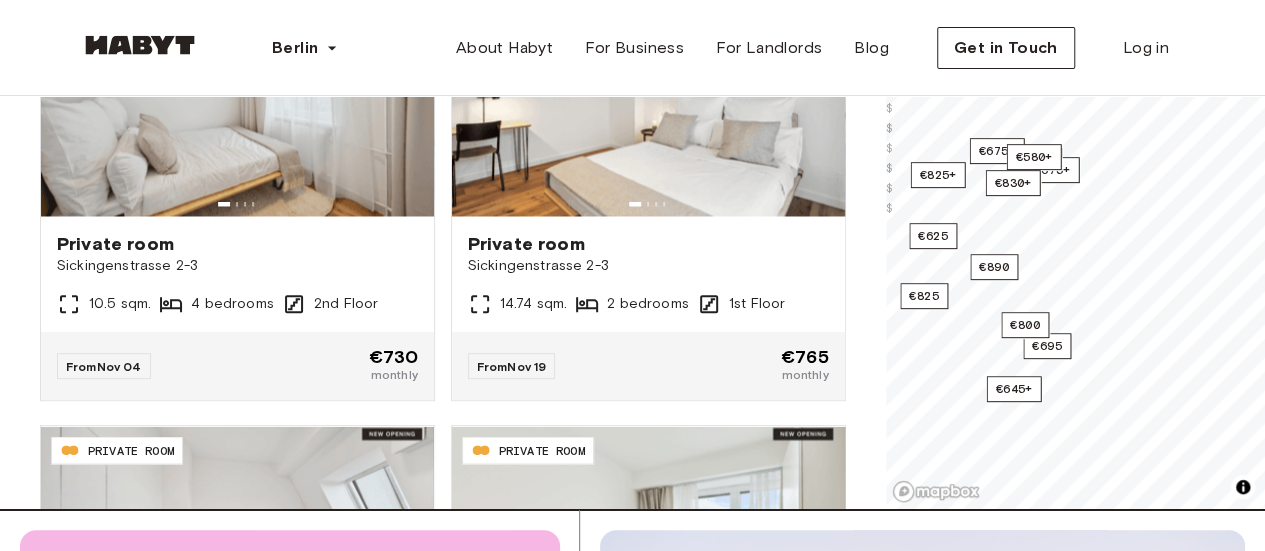 scroll, scrollTop: 13409, scrollLeft: 0, axis: vertical 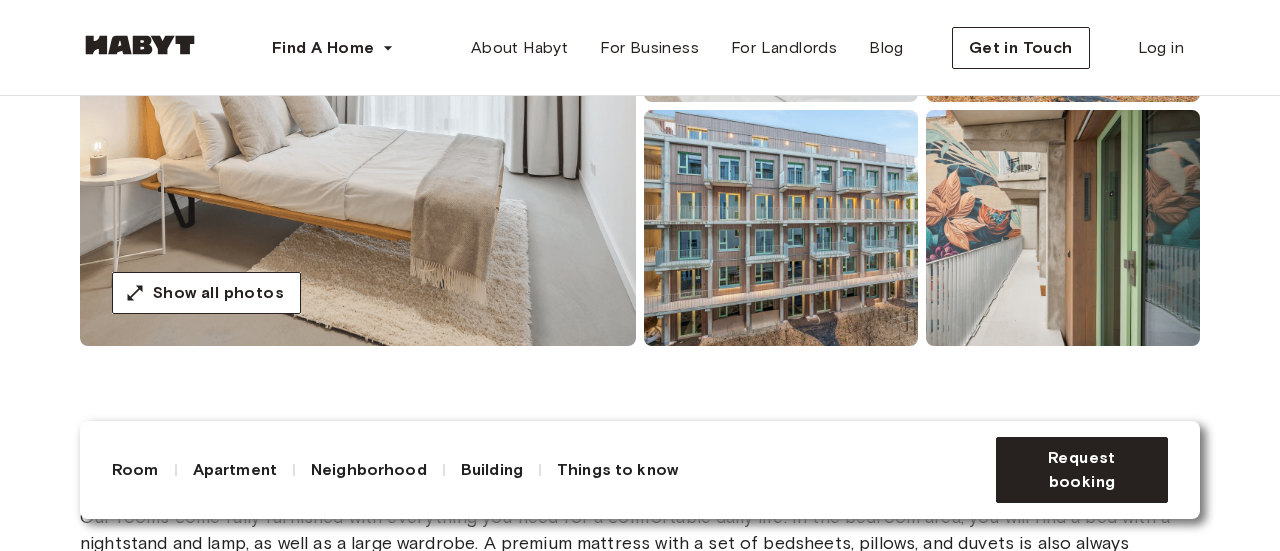 click at bounding box center (358, 106) 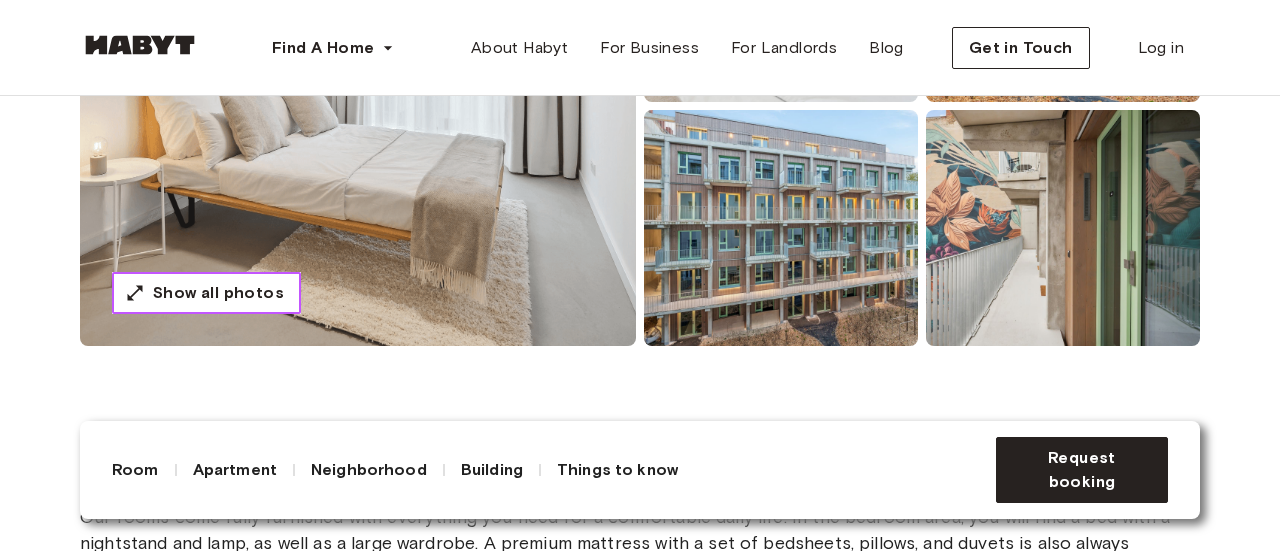 click on "Show all photos" at bounding box center (218, 293) 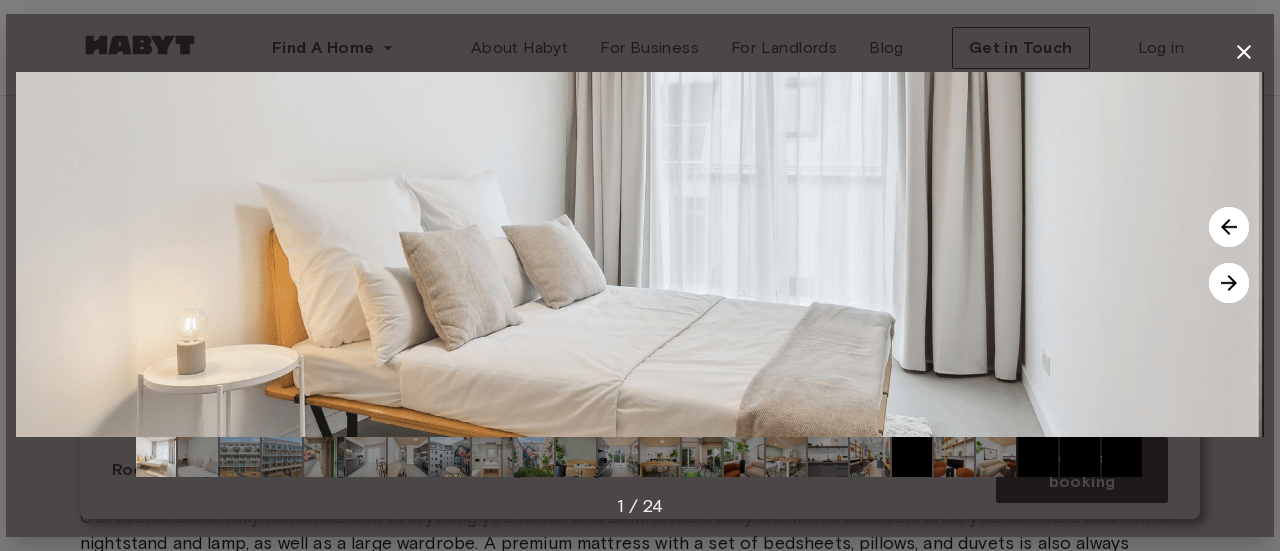 click at bounding box center (1229, 283) 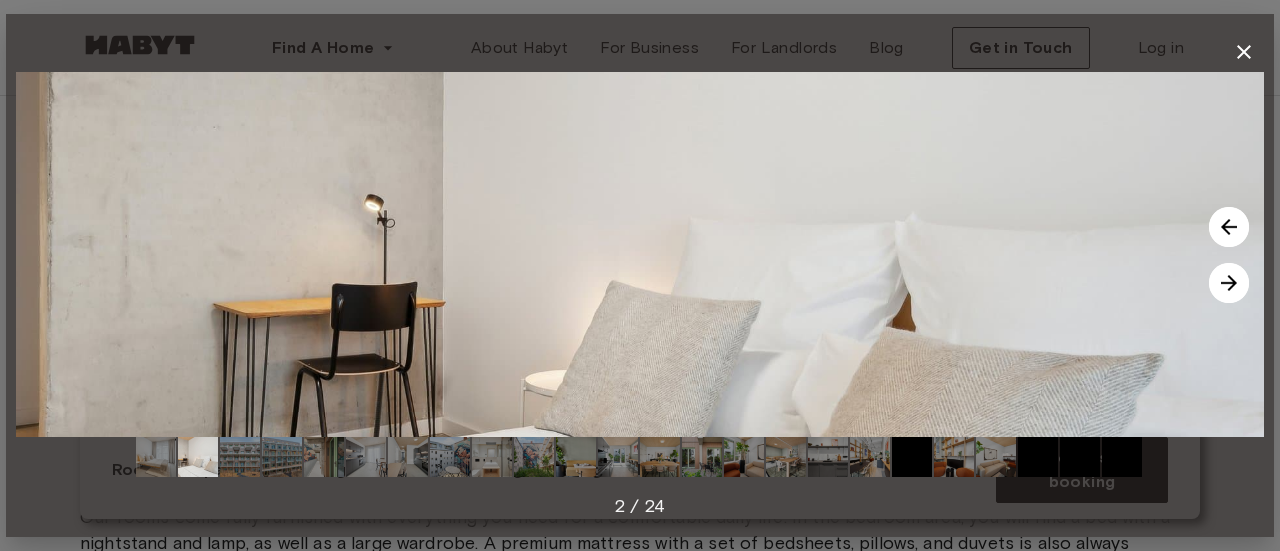 click at bounding box center [1229, 283] 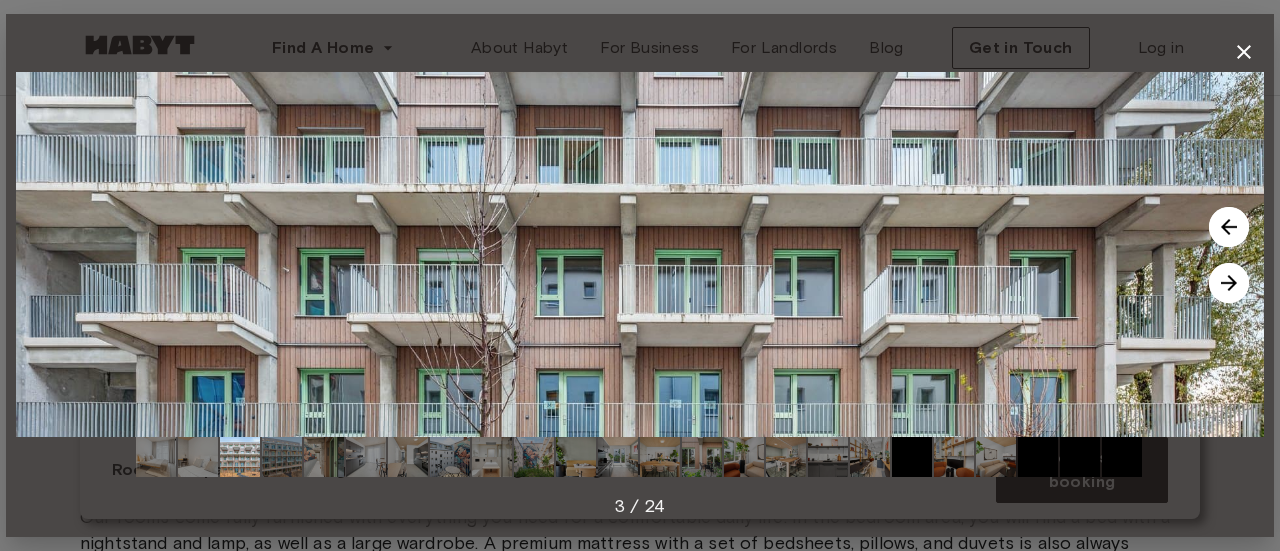 click at bounding box center (1229, 283) 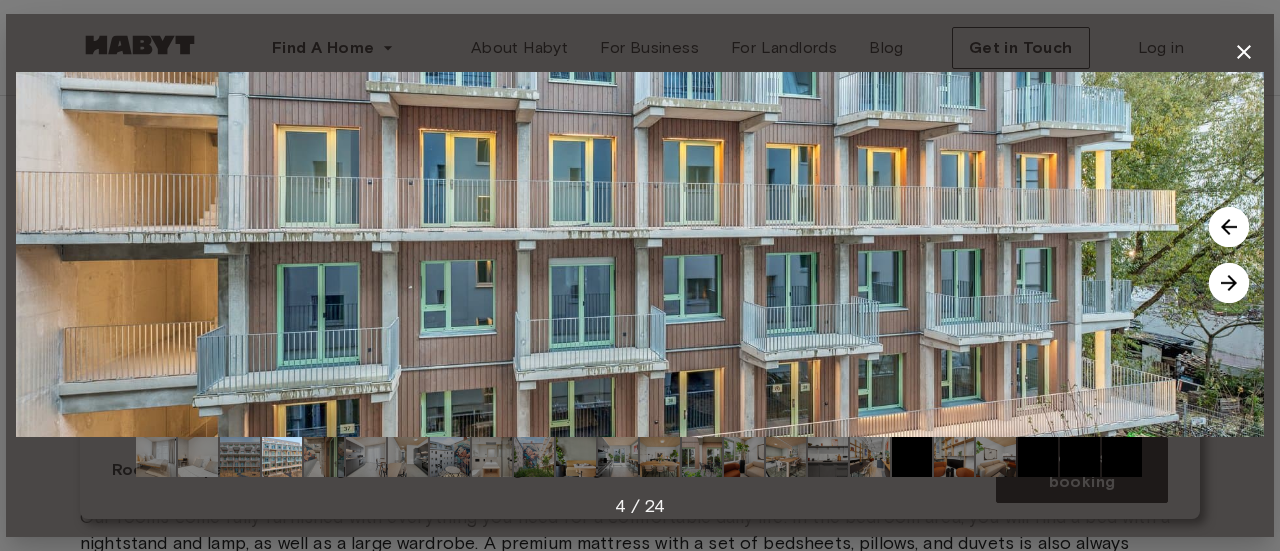 click at bounding box center [1229, 283] 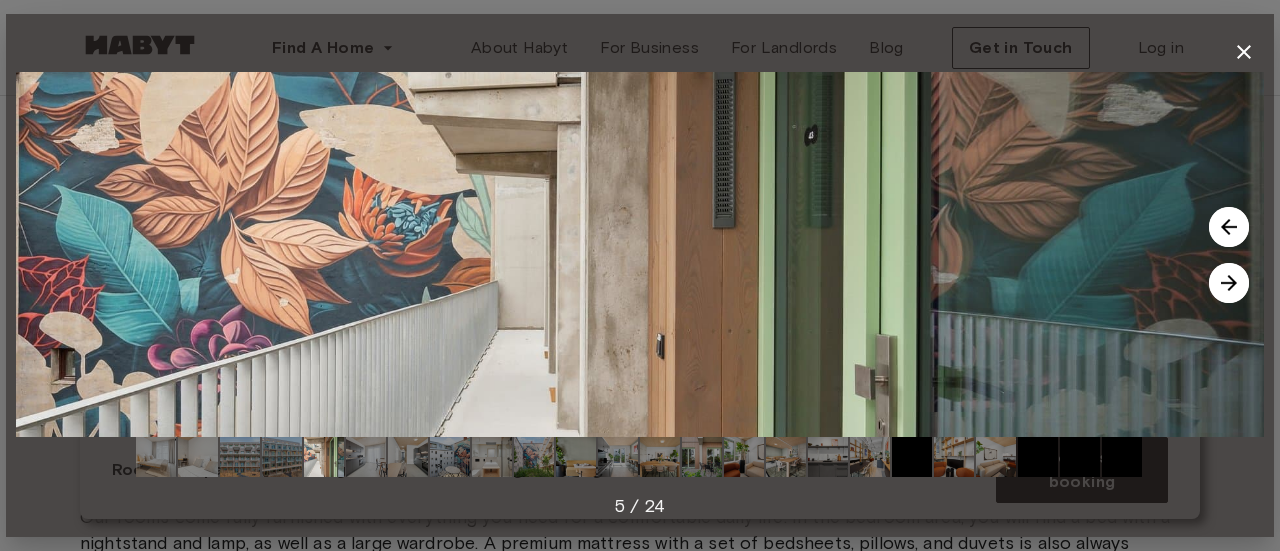 click at bounding box center (1229, 283) 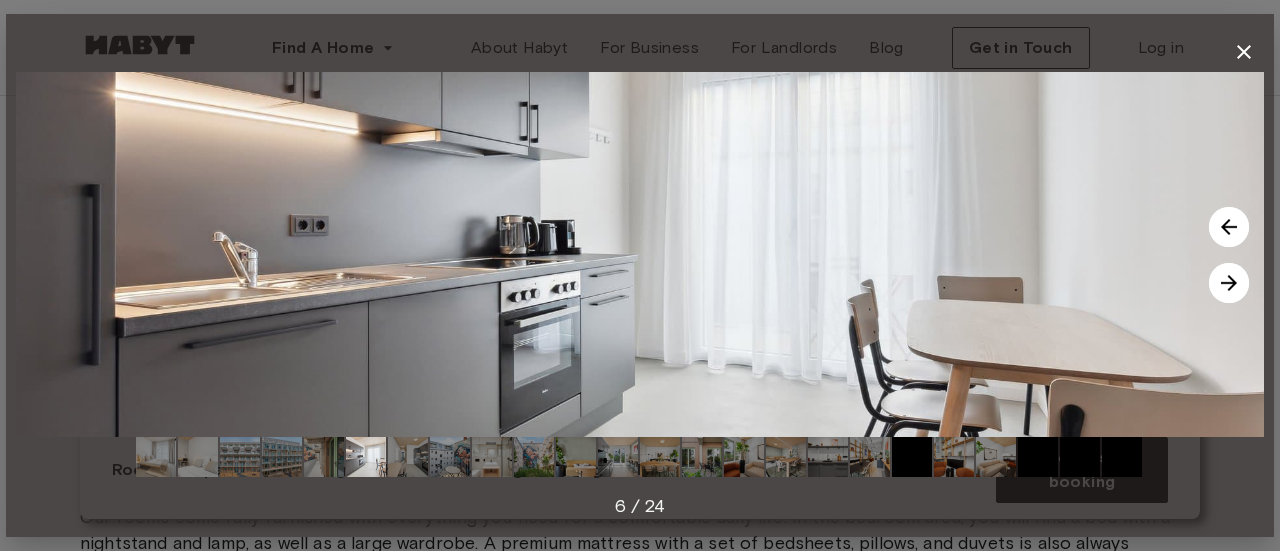 click at bounding box center (1229, 283) 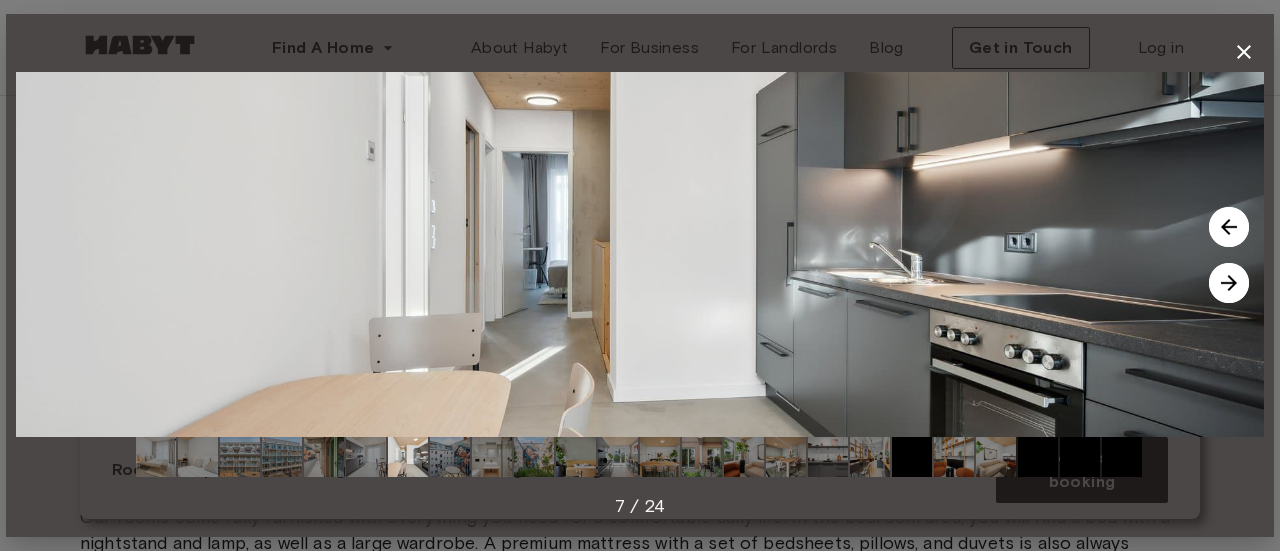 click at bounding box center (1229, 283) 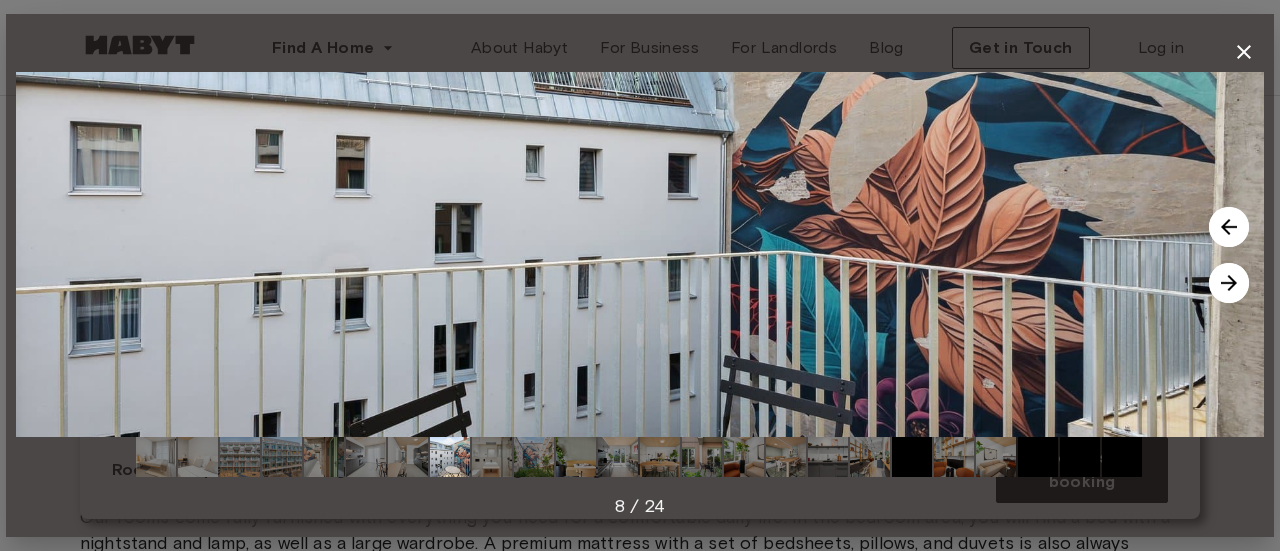 click 